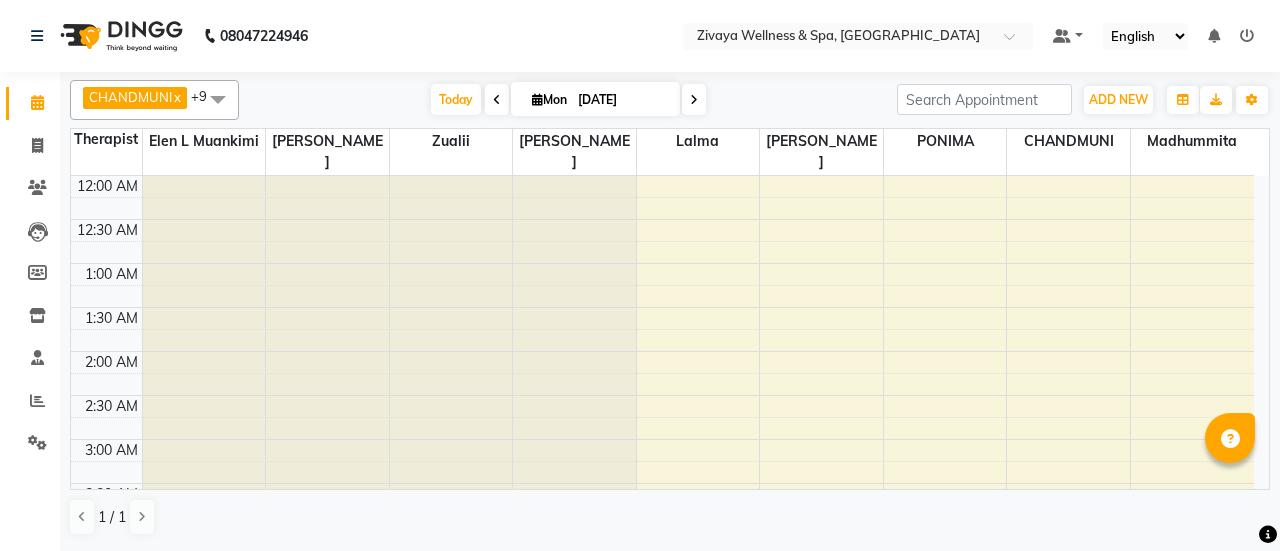 scroll, scrollTop: 0, scrollLeft: 0, axis: both 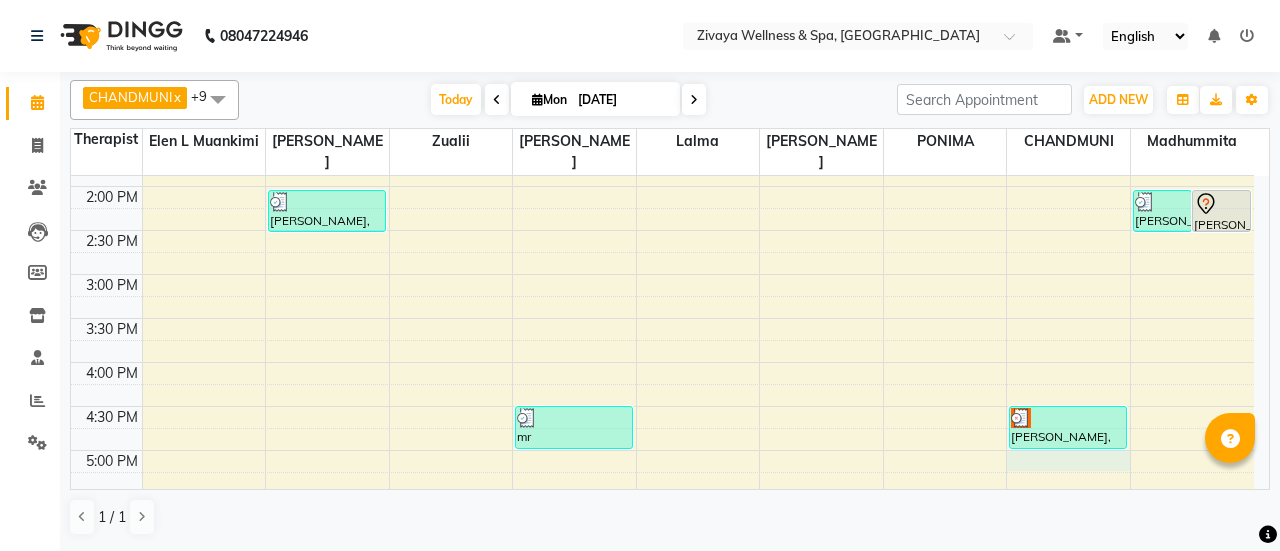 click on "12:00 AM 12:30 AM 1:00 AM 1:30 AM 2:00 AM 2:30 AM 3:00 AM 3:30 AM 4:00 AM 4:30 AM 5:00 AM 5:30 AM 6:00 AM 6:30 AM 7:00 AM 7:30 AM 8:00 AM 8:30 AM 9:00 AM 9:30 AM 10:00 AM 10:30 AM 11:00 AM 11:30 AM 12:00 PM 12:30 PM 1:00 PM 1:30 PM 2:00 PM 2:30 PM 3:00 PM 3:30 PM 4:00 PM 4:30 PM 5:00 PM 5:30 PM 6:00 PM 6:30 PM 7:00 PM 7:30 PM 8:00 PM 8:30 PM 9:00 PM 9:30 PM 10:00 PM 10:30 PM 11:00 PM 11:30 PM     MR [PERSON_NAME], TK01, 09:45 AM-10:00 AM, Neck and Shoulder Rub - 15 Mins     [PERSON_NAME], TK02, 02:15 PM-02:45 PM, Signature Foot Massage - 30 Mins     mr [PERSON_NAME], TK07, 07:00 PM-07:30 PM, Signature Head Massage - 30 Mins     mr prem, TK05, 04:45 PM-05:15 PM, [MEDICAL_DATA] Relief Massage - 30 Mins     [PERSON_NAME], TK06, 04:45 PM-05:15 PM, Signature Foot Massage - 30 Mins     [PERSON_NAME], TK04, 02:15 PM-02:45 PM, Signature Foot Massage - 30 Mins             [PERSON_NAME], TK03, 02:15 PM-02:45 PM, Signature Foot Massage - 30 Mins" at bounding box center (662, 10) 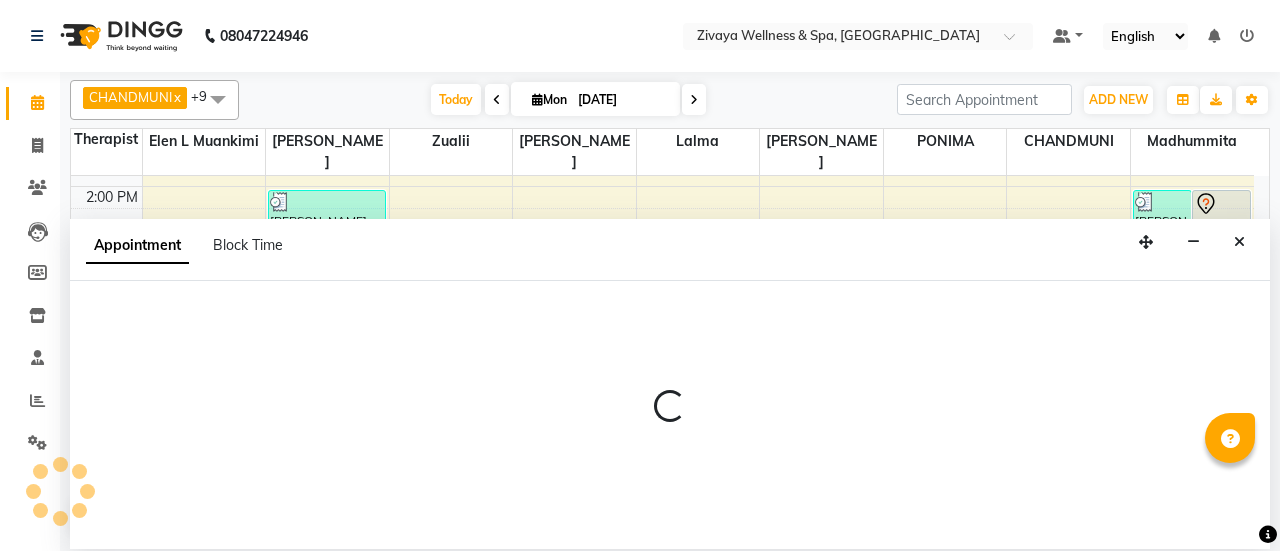 select on "79645" 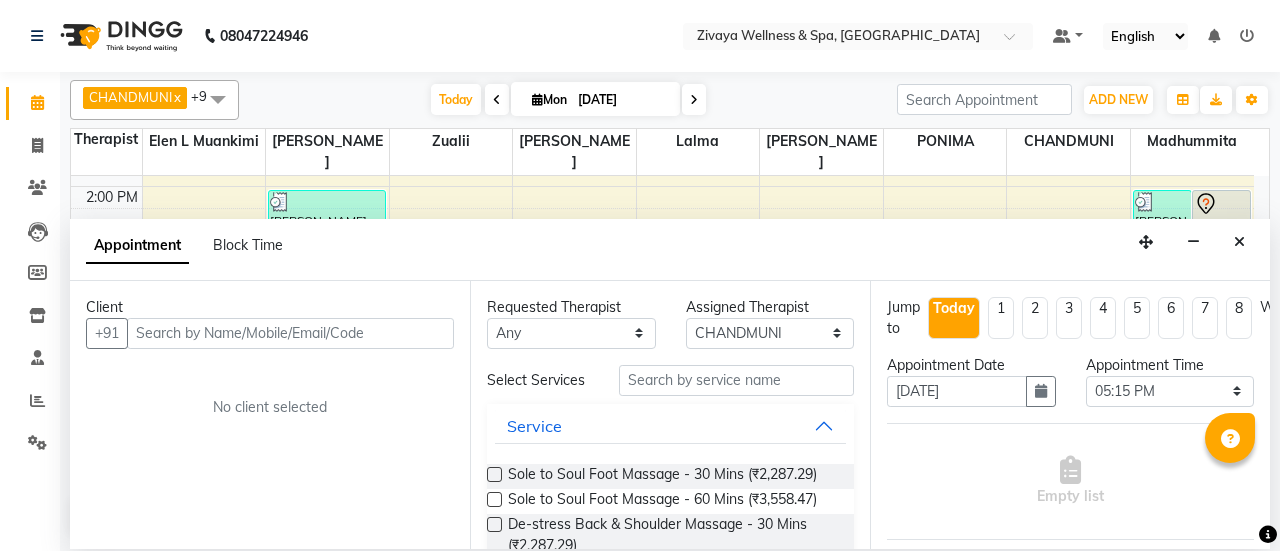 click at bounding box center [290, 333] 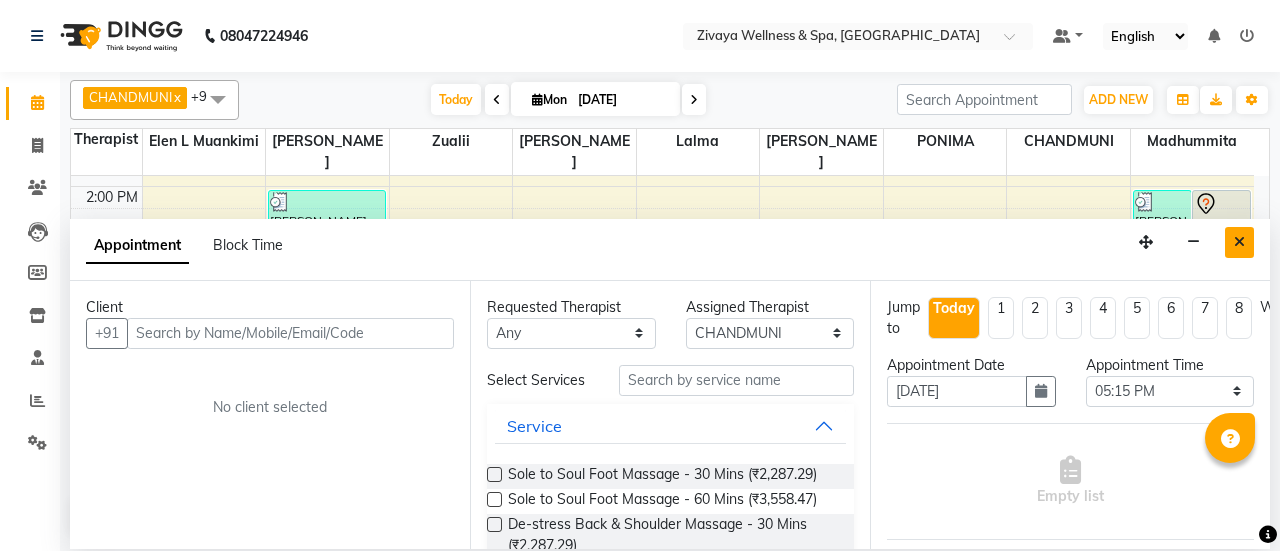 click at bounding box center [1239, 242] 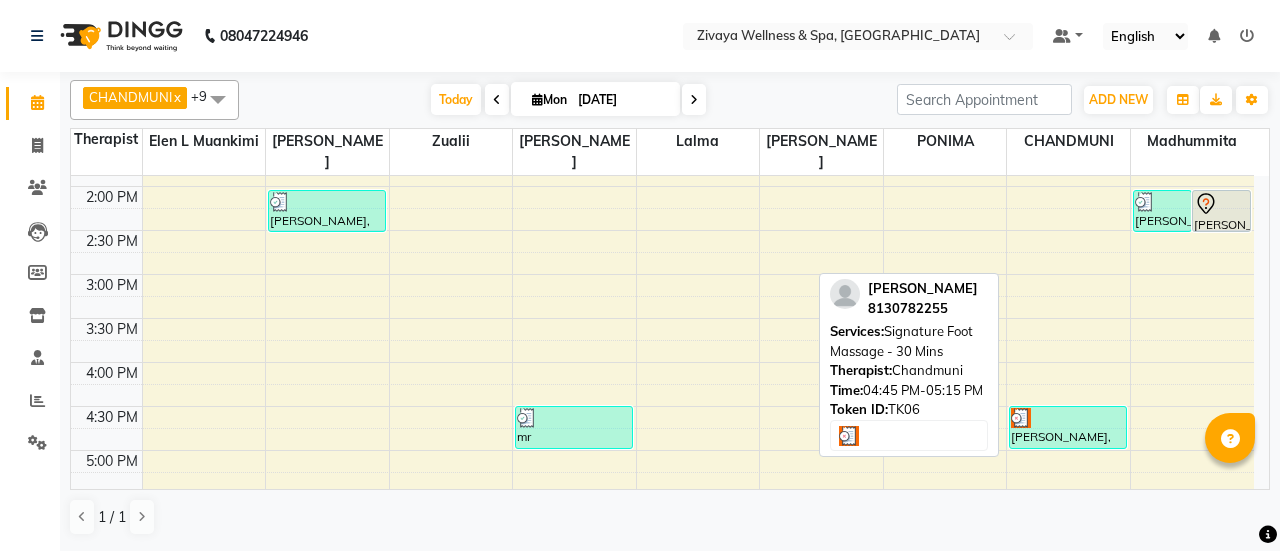 click on "[PERSON_NAME], TK06, 04:45 PM-05:15 PM, Signature Foot Massage - 30 Mins" at bounding box center [1067, 427] 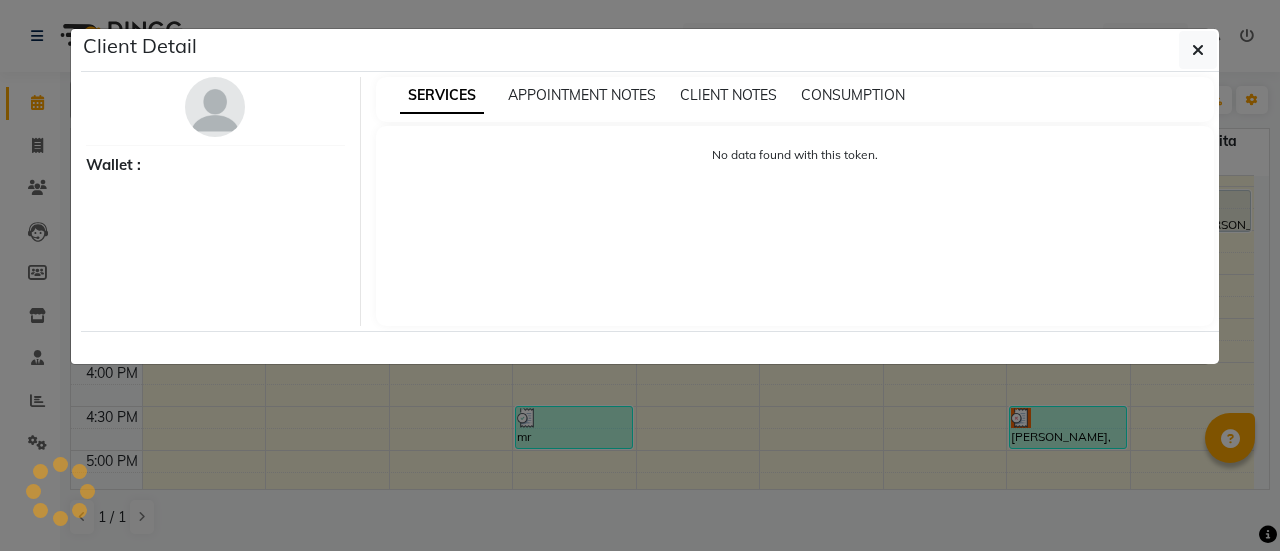 select on "3" 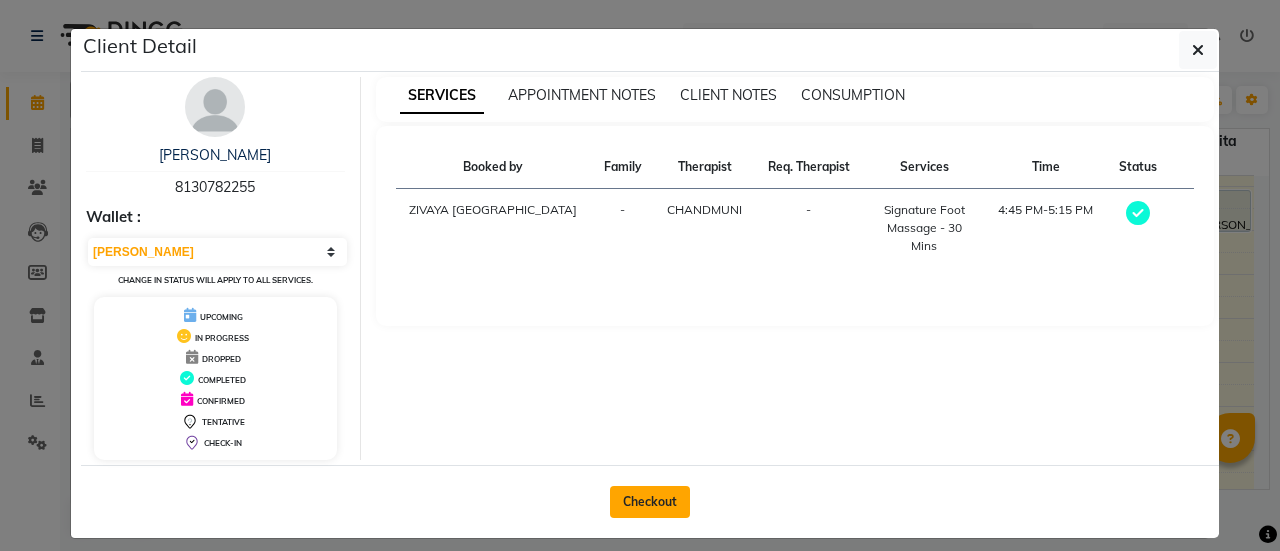 click on "Checkout" 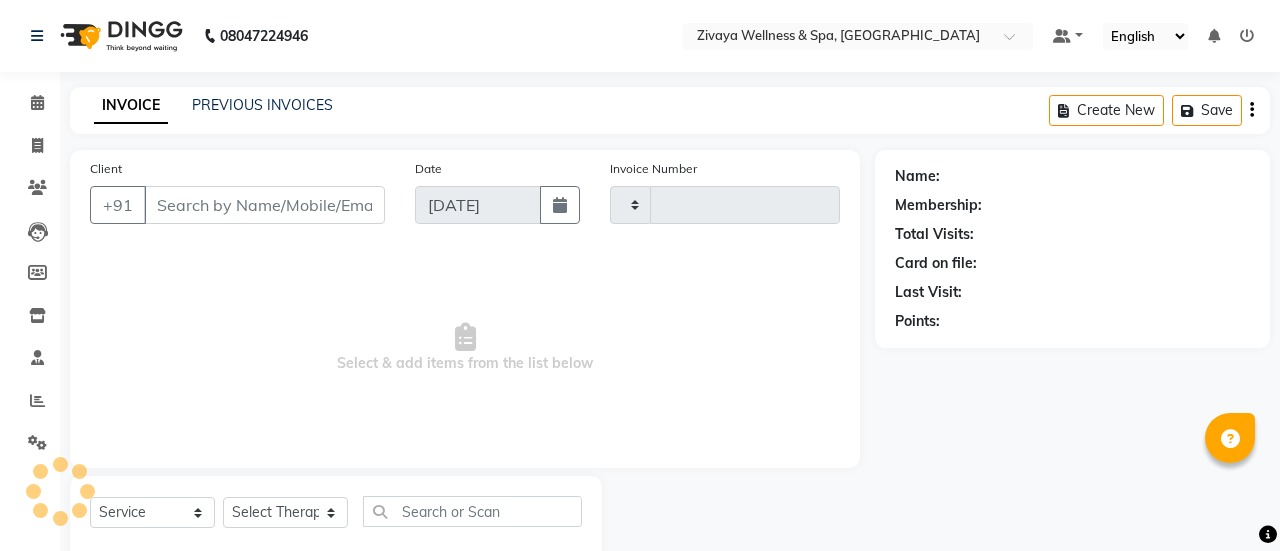 type on "1538" 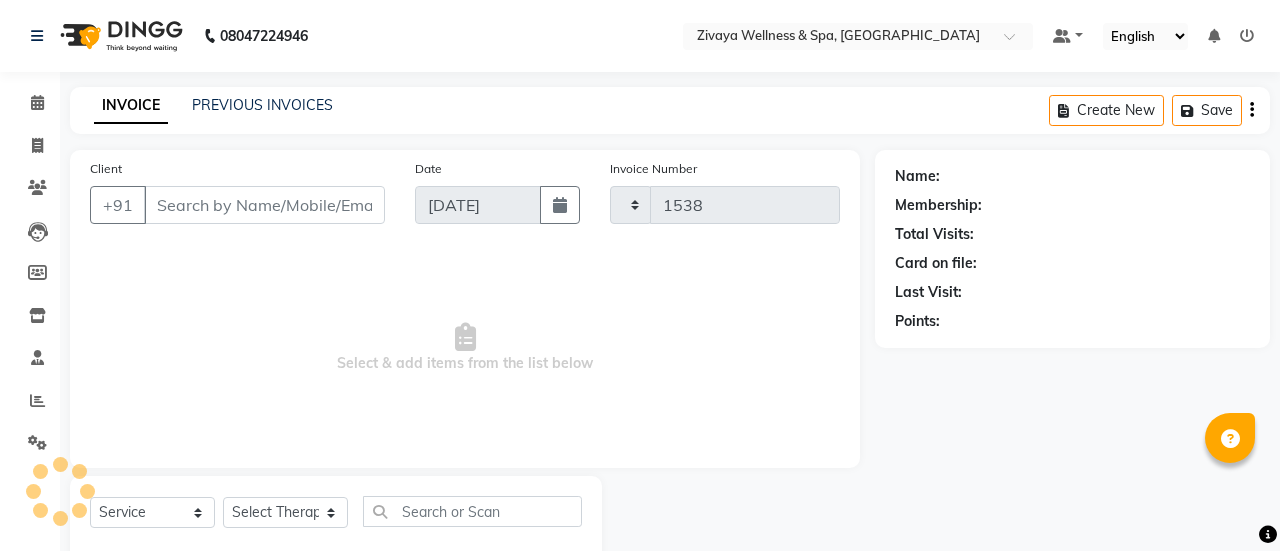 select on "7070" 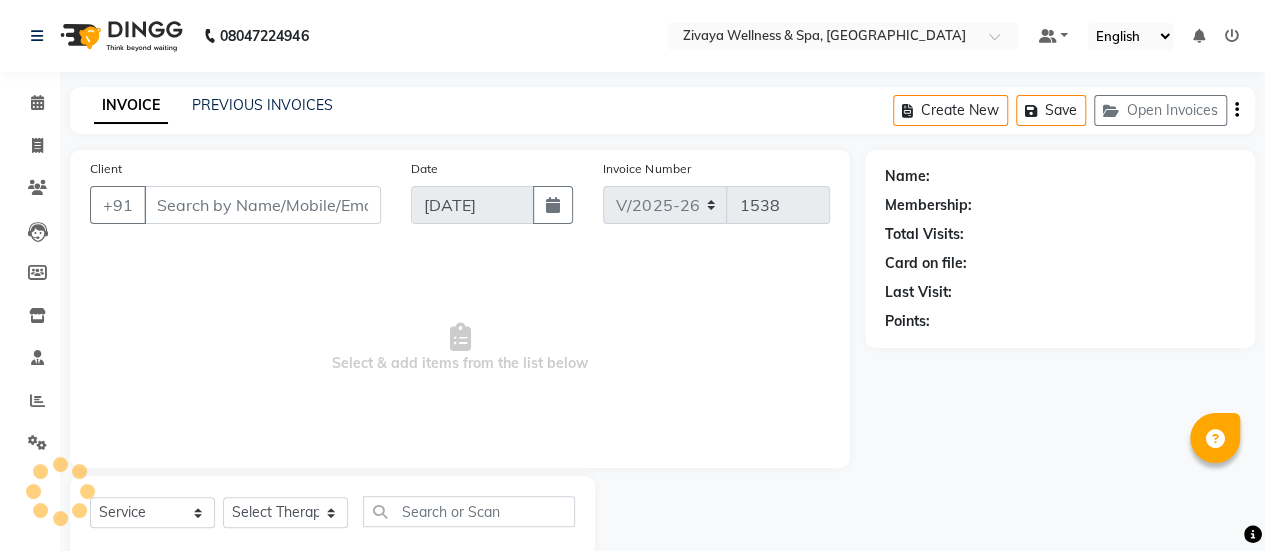 type on "8130782255" 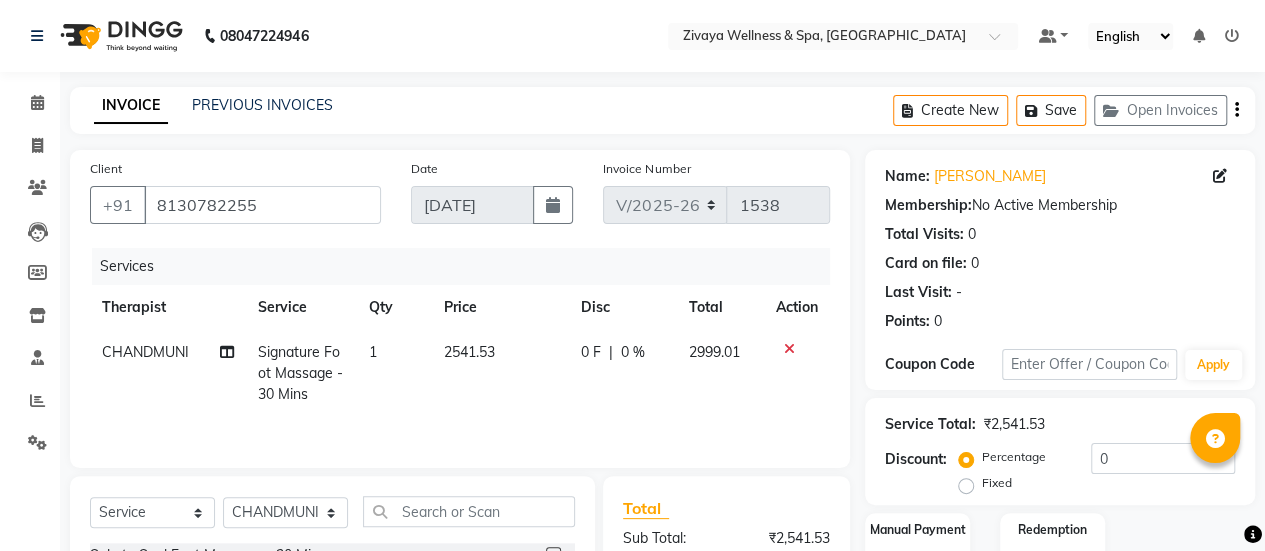 scroll, scrollTop: 249, scrollLeft: 0, axis: vertical 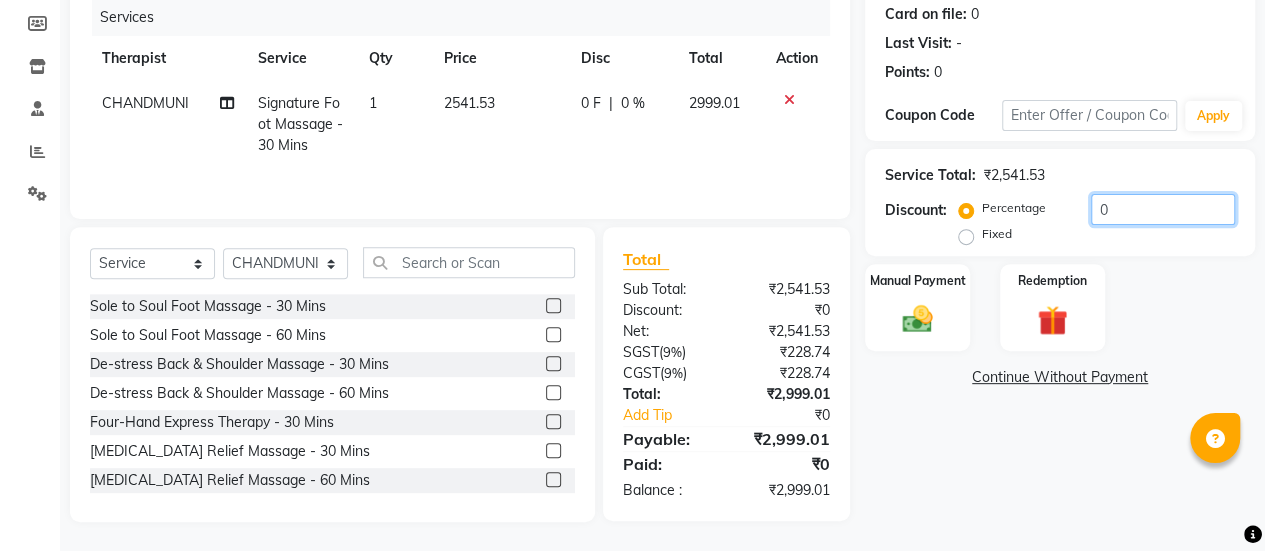 click on "0" 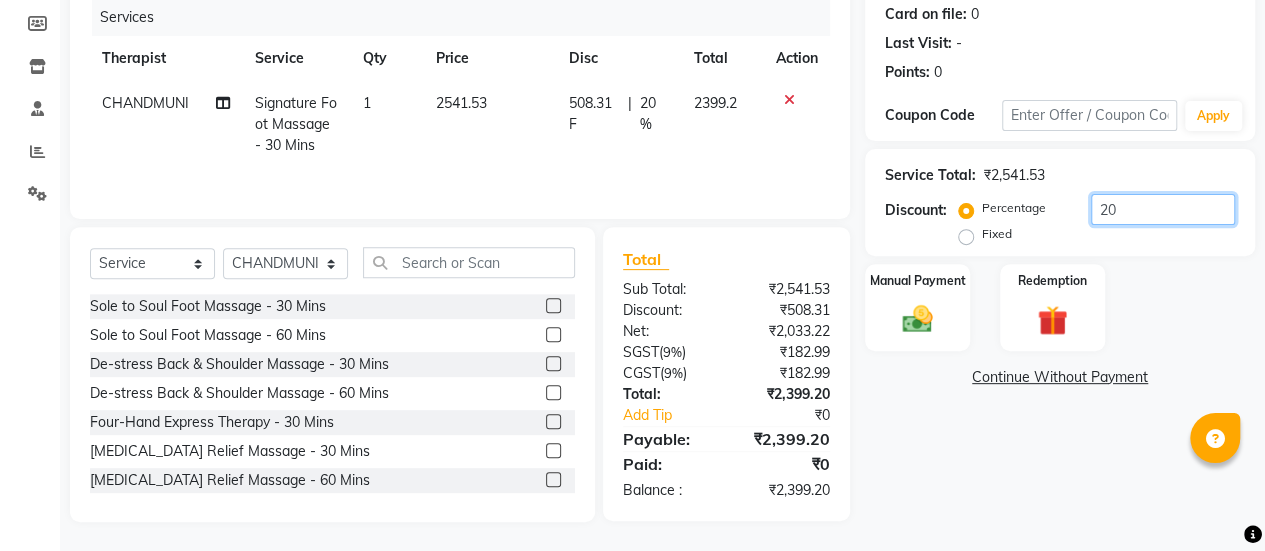 type on "0" 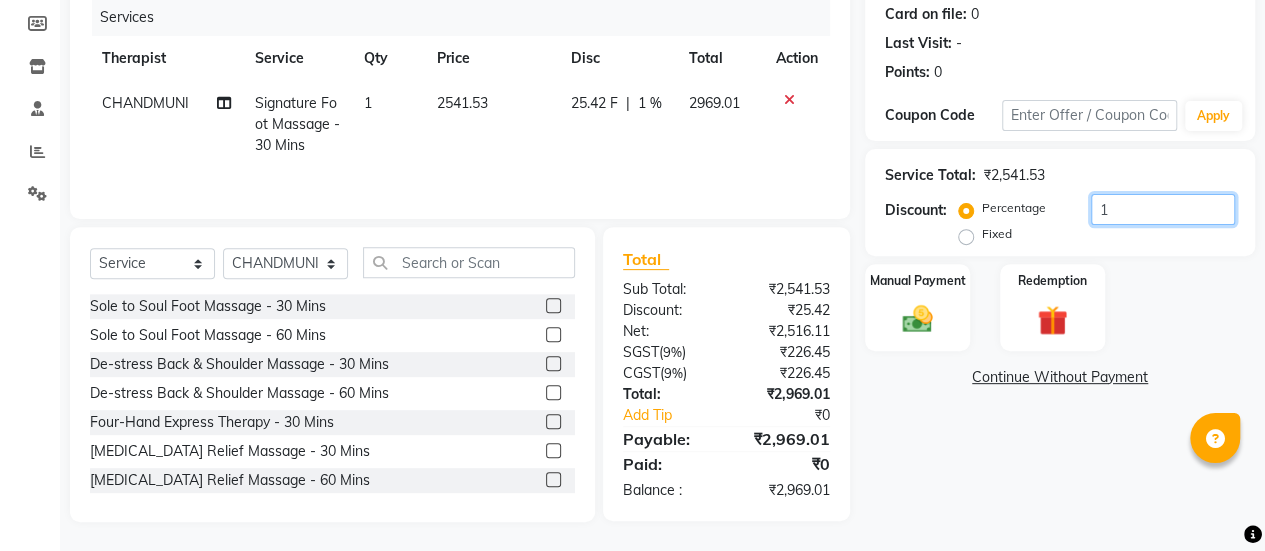 type on "15" 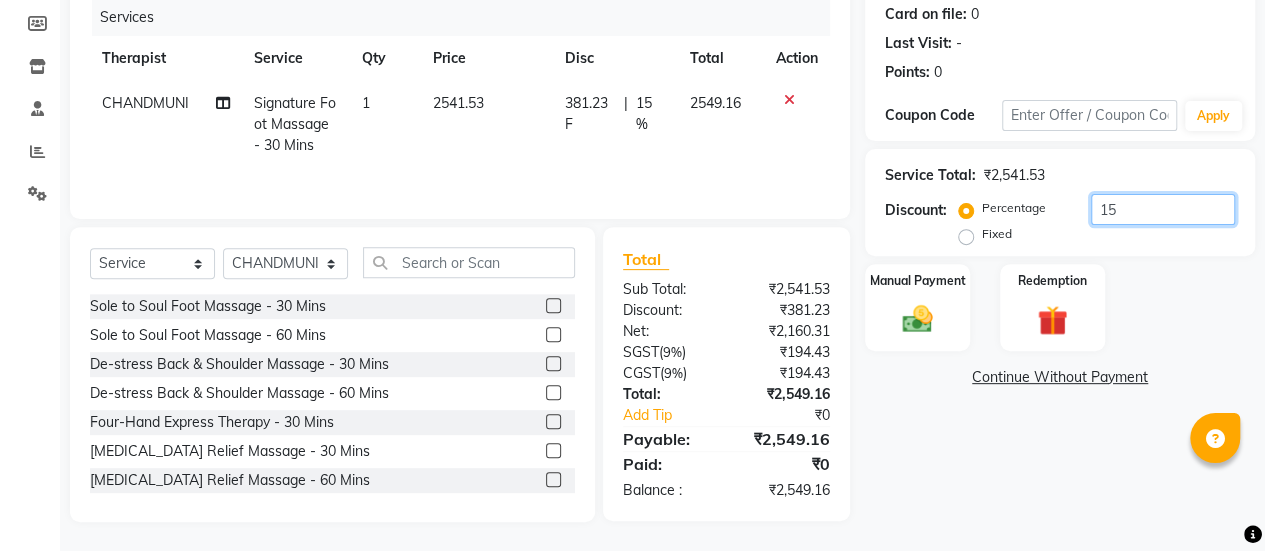 drag, startPoint x: 1114, startPoint y: 195, endPoint x: 1128, endPoint y: 198, distance: 14.3178215 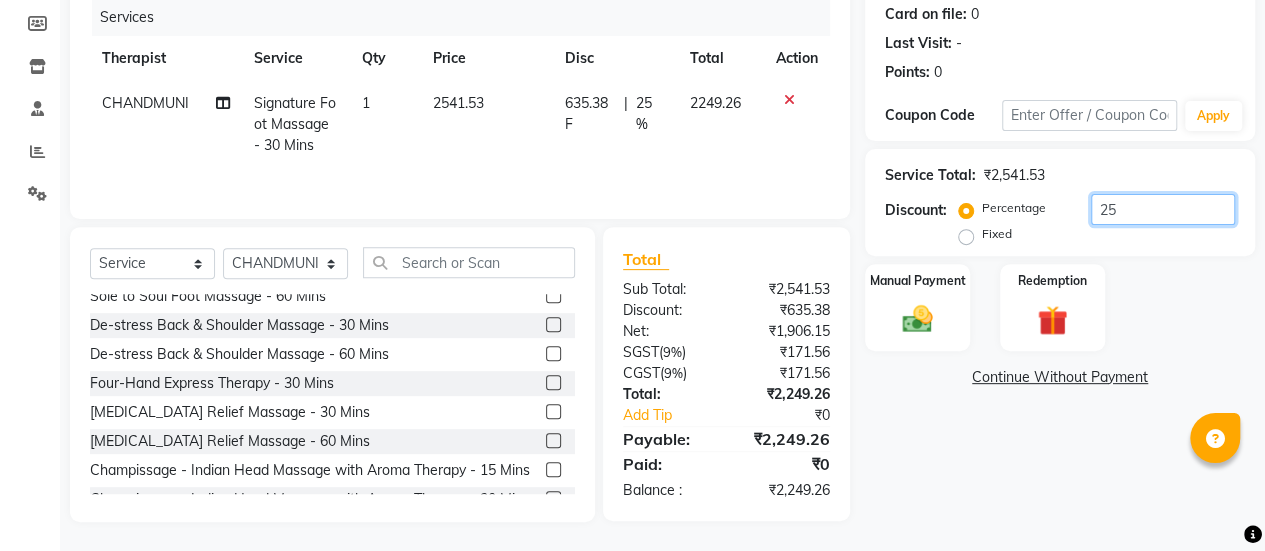 scroll, scrollTop: 0, scrollLeft: 0, axis: both 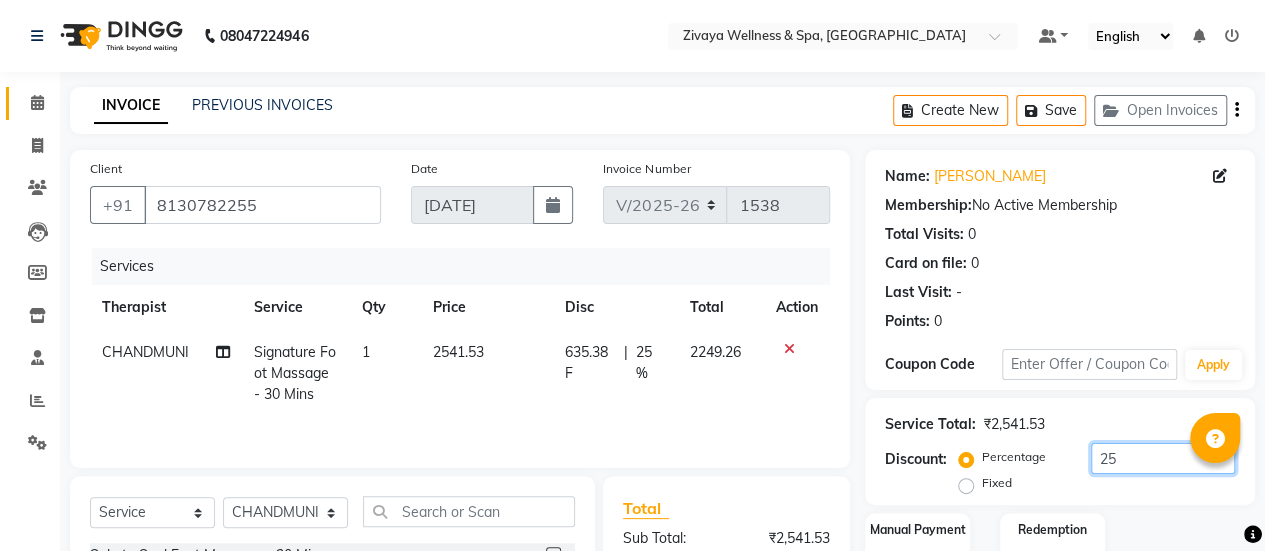type on "25" 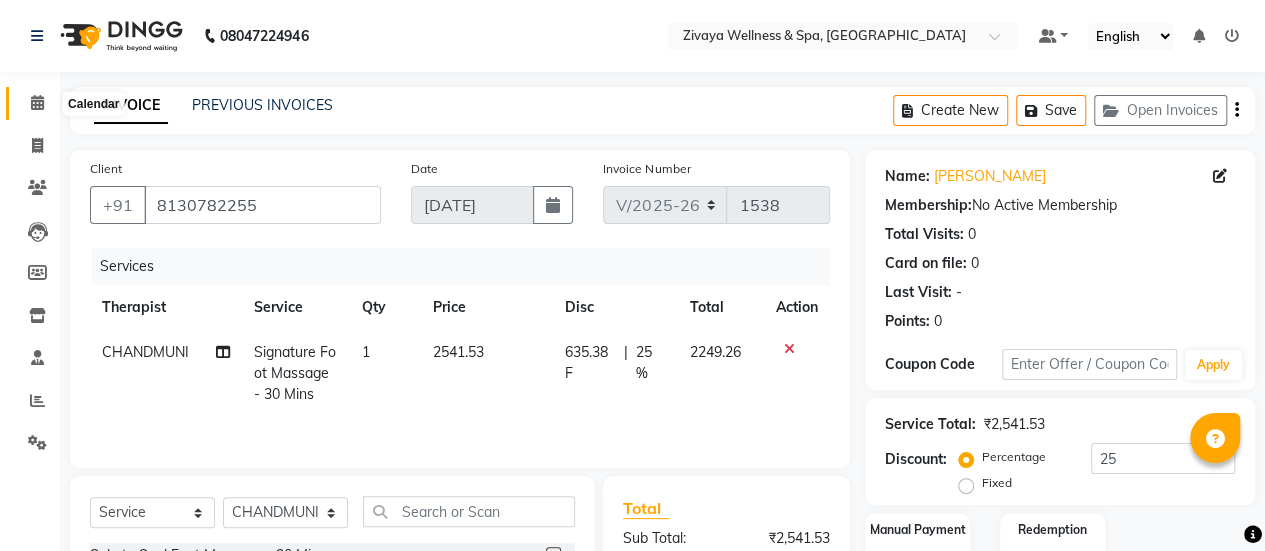 click 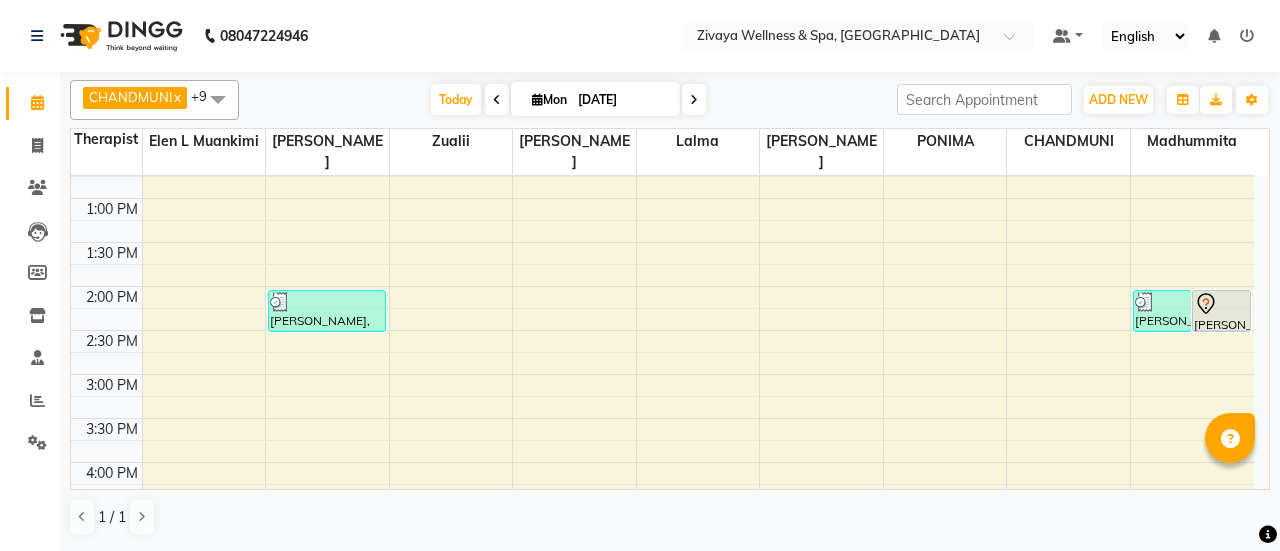 scroll, scrollTop: 1421, scrollLeft: 0, axis: vertical 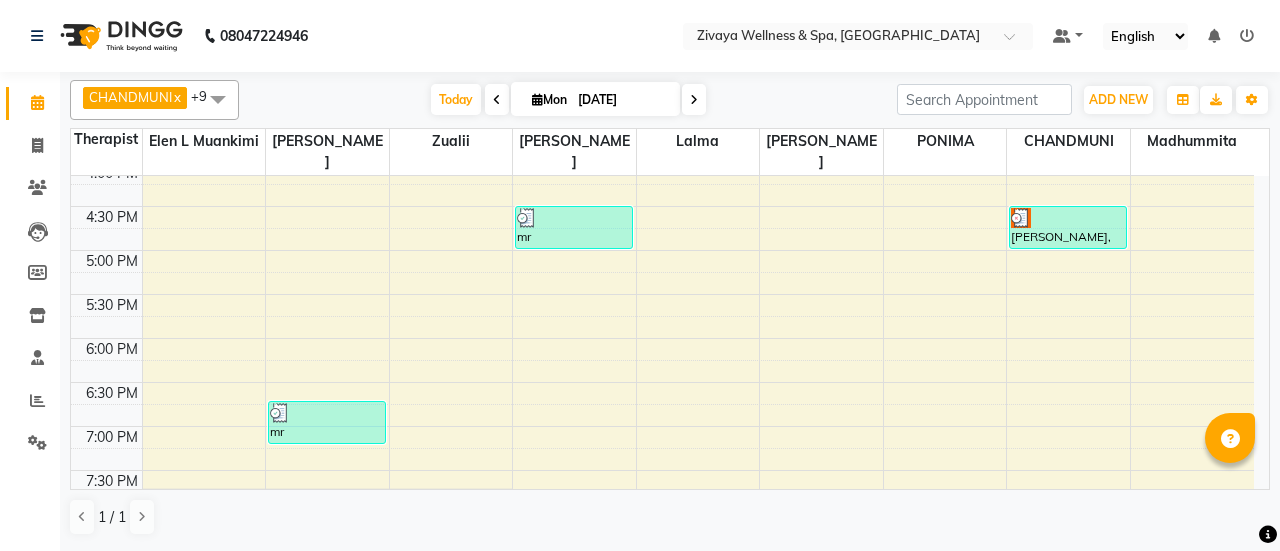 click on "12:00 AM 12:30 AM 1:00 AM 1:30 AM 2:00 AM 2:30 AM 3:00 AM 3:30 AM 4:00 AM 4:30 AM 5:00 AM 5:30 AM 6:00 AM 6:30 AM 7:00 AM 7:30 AM 8:00 AM 8:30 AM 9:00 AM 9:30 AM 10:00 AM 10:30 AM 11:00 AM 11:30 AM 12:00 PM 12:30 PM 1:00 PM 1:30 PM 2:00 PM 2:30 PM 3:00 PM 3:30 PM 4:00 PM 4:30 PM 5:00 PM 5:30 PM 6:00 PM 6:30 PM 7:00 PM 7:30 PM 8:00 PM 8:30 PM 9:00 PM 9:30 PM 10:00 PM 10:30 PM 11:00 PM 11:30 PM     MR [PERSON_NAME], TK01, 09:45 AM-10:00 AM, Neck and Shoulder Rub - 15 Mins     [PERSON_NAME], TK02, 02:15 PM-02:45 PM, Signature Foot Massage - 30 Mins     mr [PERSON_NAME], TK07, 07:00 PM-07:30 PM, Signature Head Massage - 30 Mins     mr prem, TK05, 04:45 PM-05:15 PM, [MEDICAL_DATA] Relief Massage - 30 Mins     [PERSON_NAME], TK06, 04:45 PM-05:15 PM, Signature Foot Massage - 30 Mins     [PERSON_NAME], TK04, 02:15 PM-02:45 PM, Signature Foot Massage - 30 Mins             [PERSON_NAME], TK03, 02:15 PM-02:45 PM, Signature Foot Massage - 30 Mins" at bounding box center [662, -190] 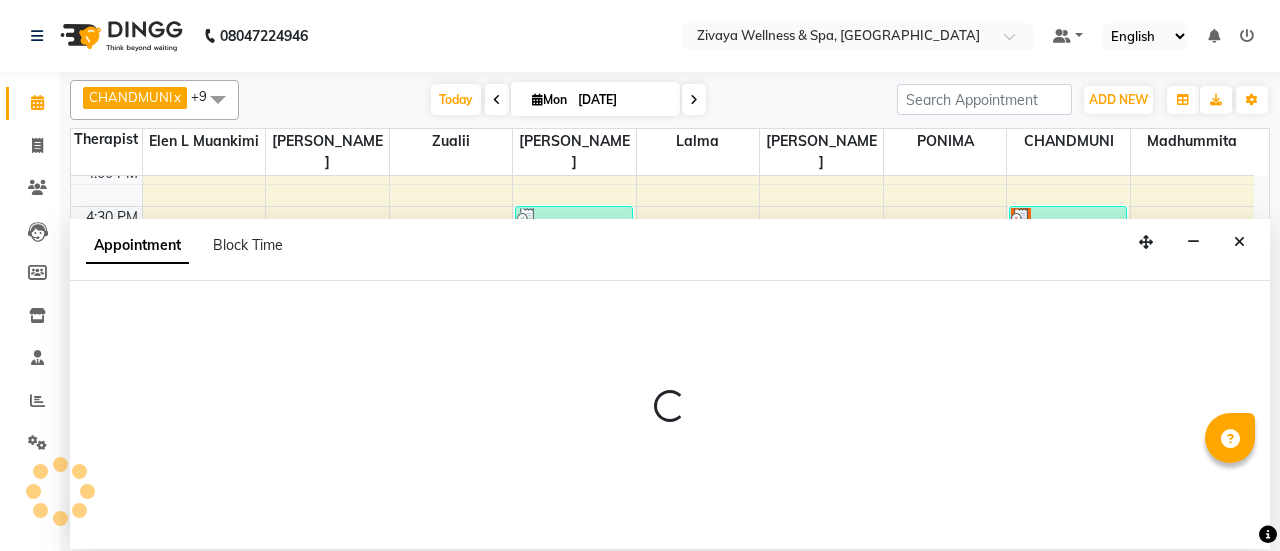 select on "79645" 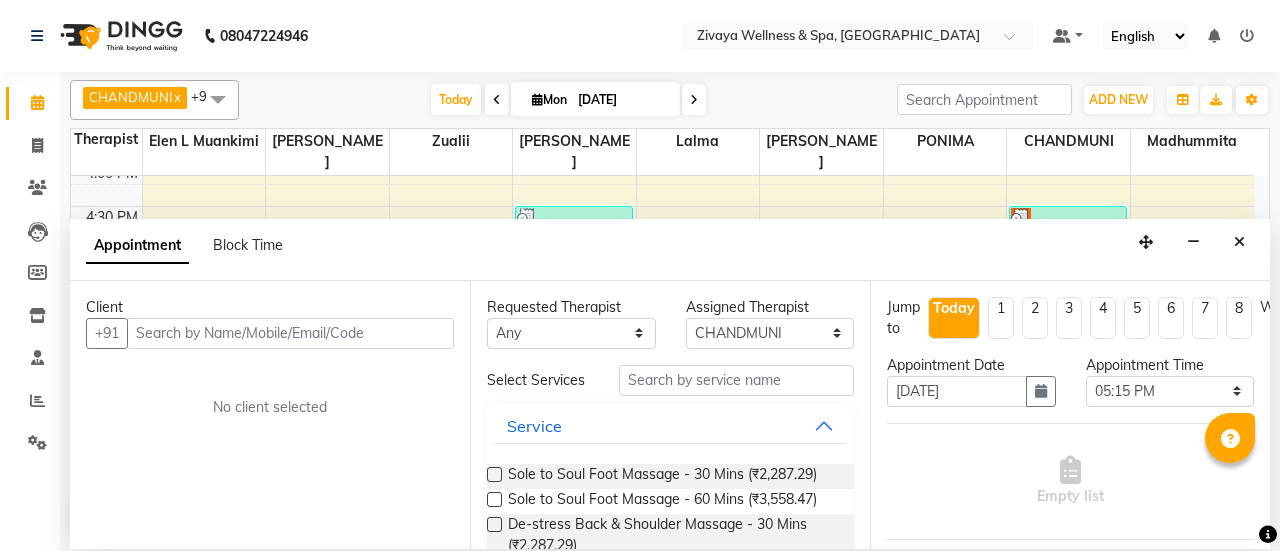 click at bounding box center (290, 333) 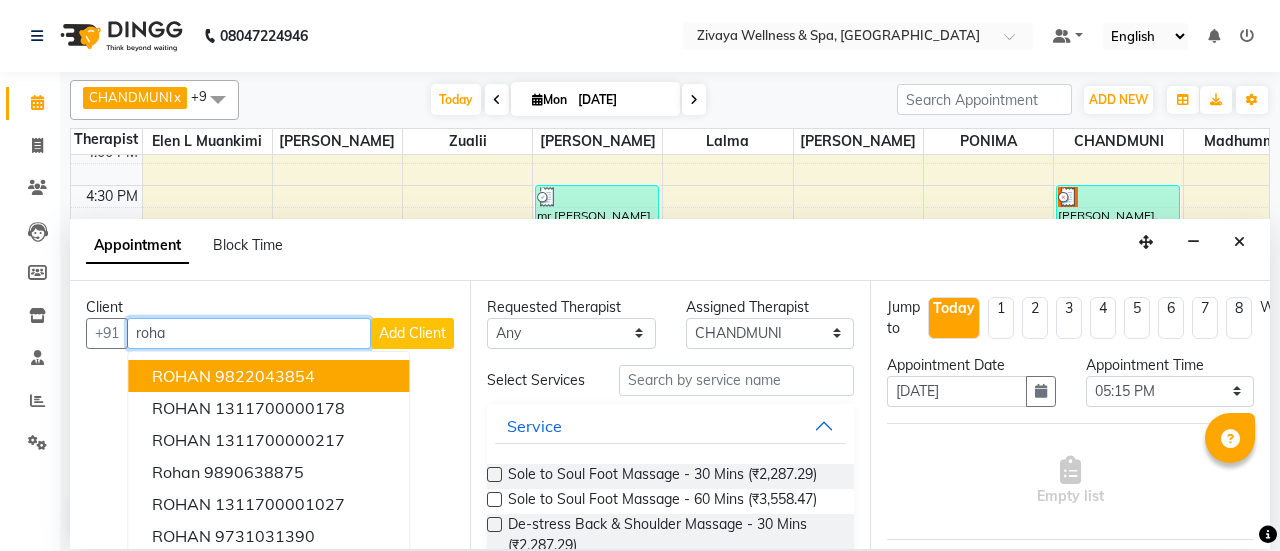 click on "roha" at bounding box center [249, 333] 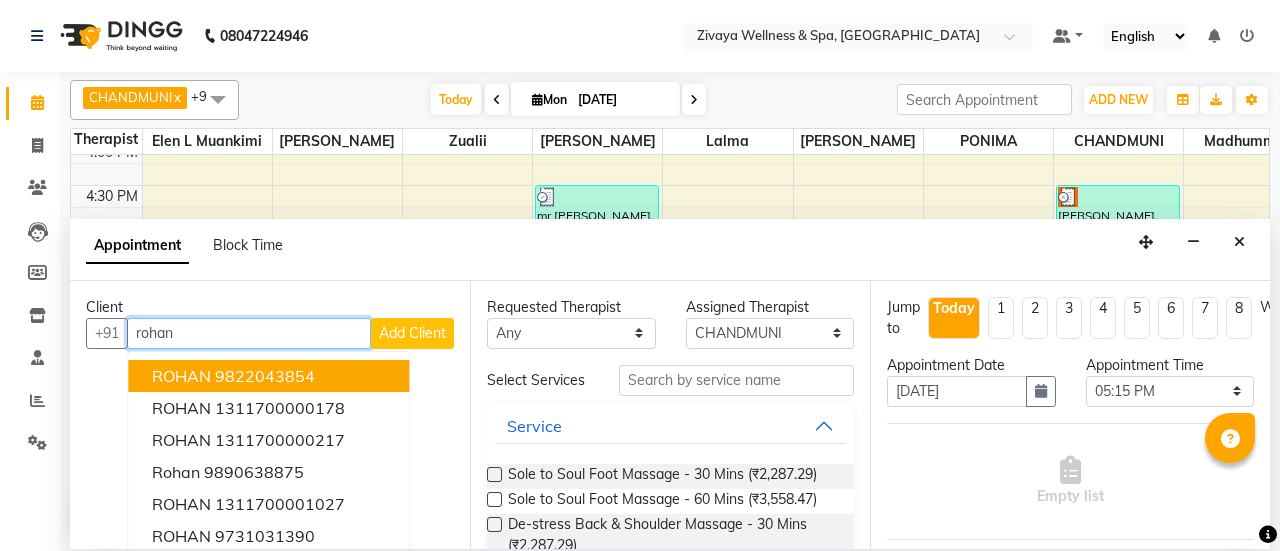 type on "rohan" 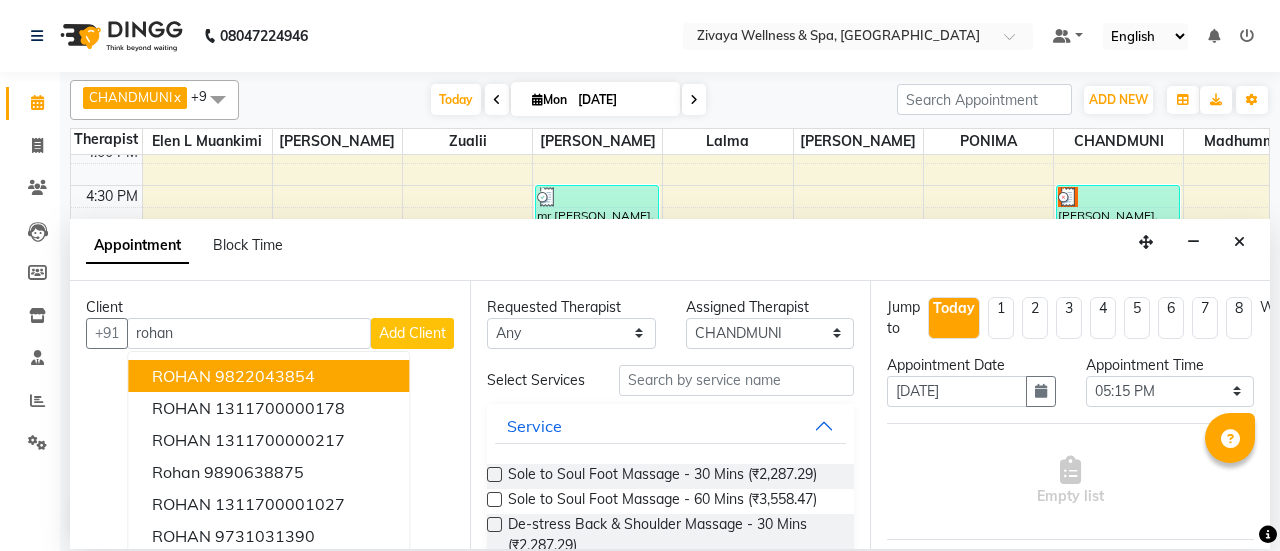 click on "Add Client" at bounding box center [412, 333] 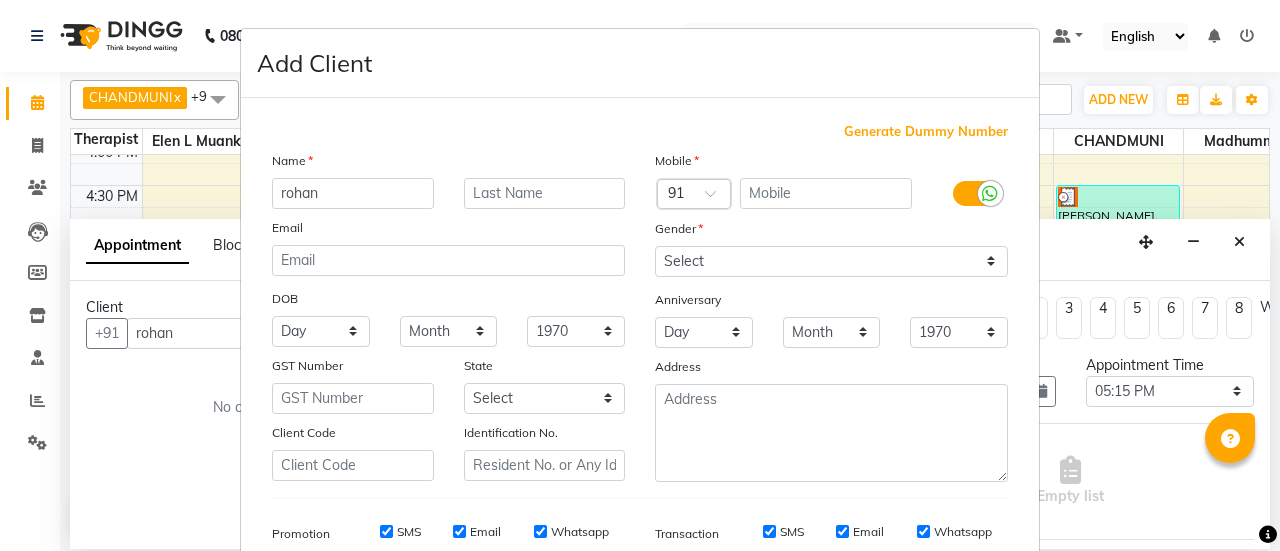 click on "Generate Dummy Number" at bounding box center [926, 132] 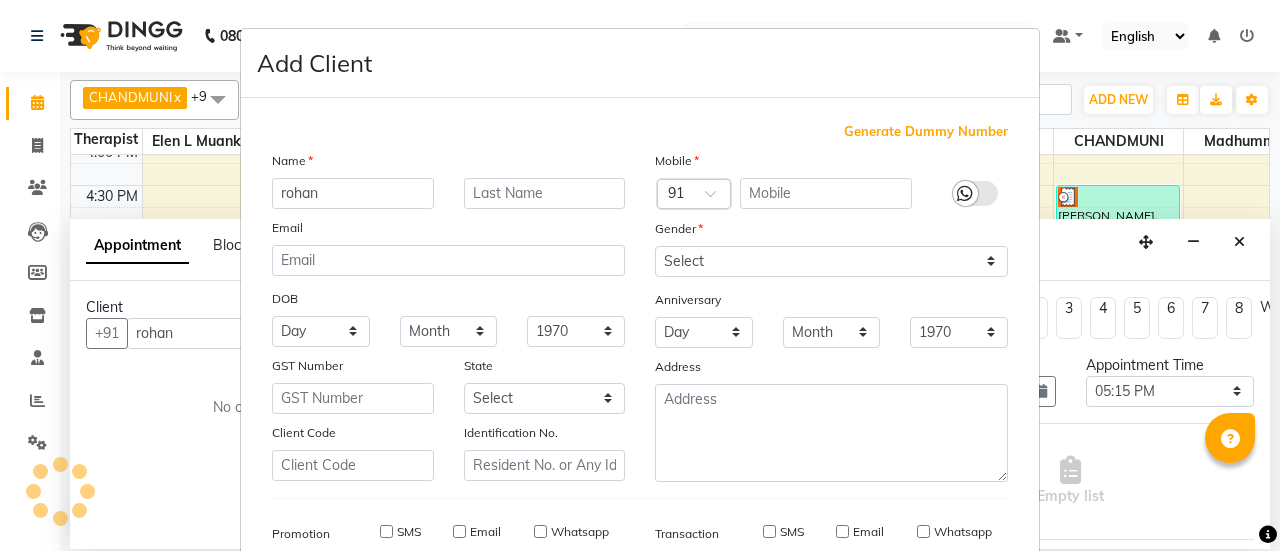 type on "1311700001530" 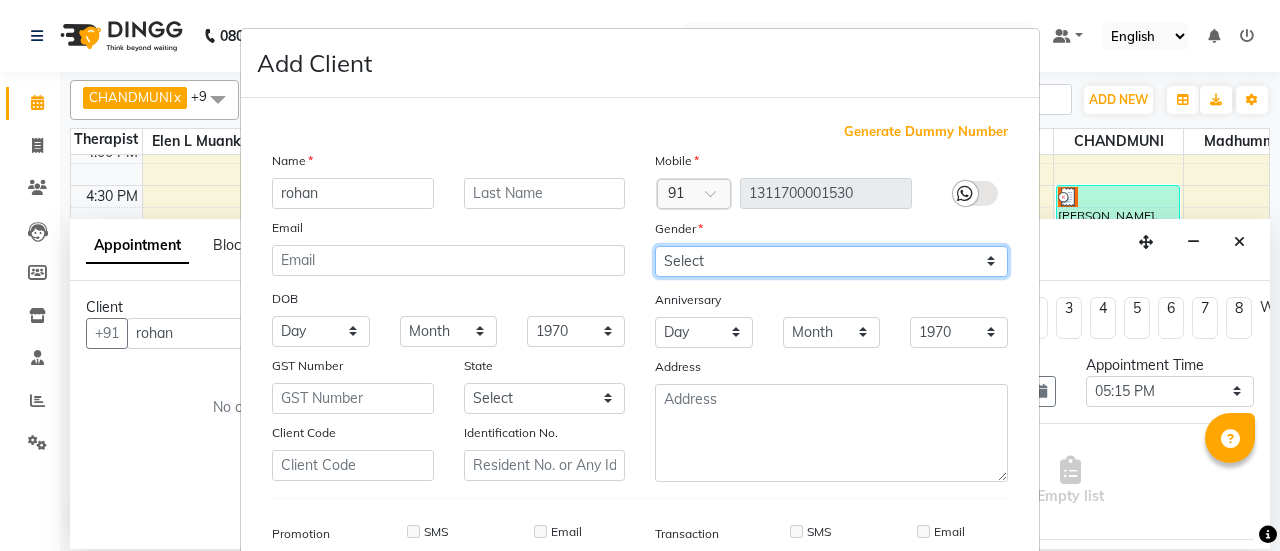 drag, startPoint x: 890, startPoint y: 254, endPoint x: 864, endPoint y: 273, distance: 32.202484 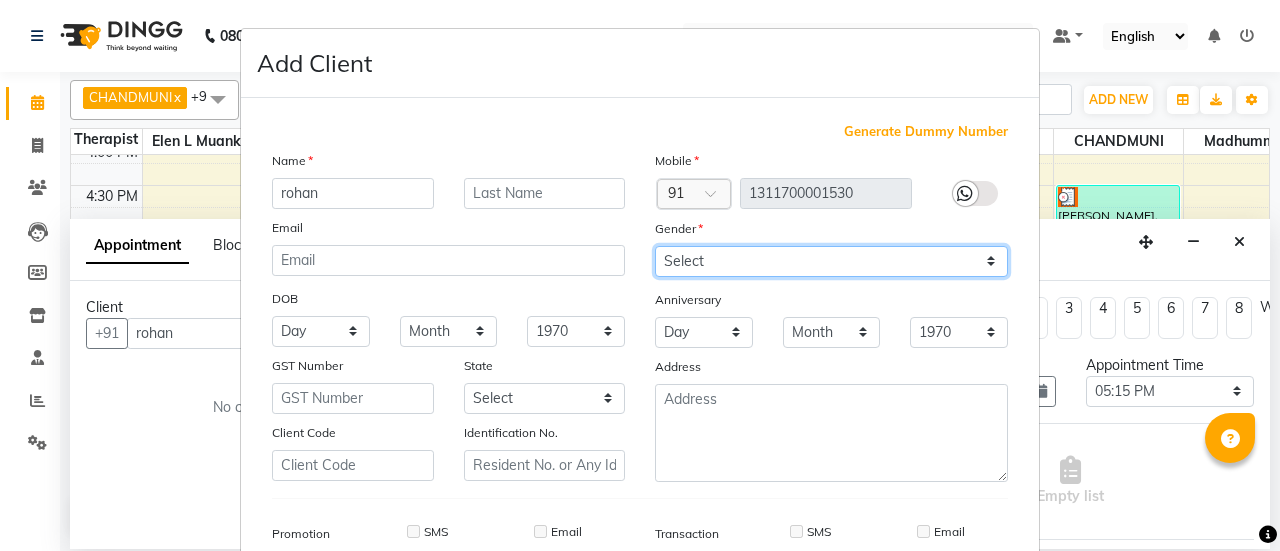 click on "Select [DEMOGRAPHIC_DATA] [DEMOGRAPHIC_DATA] Other Prefer Not To Say" at bounding box center [831, 261] 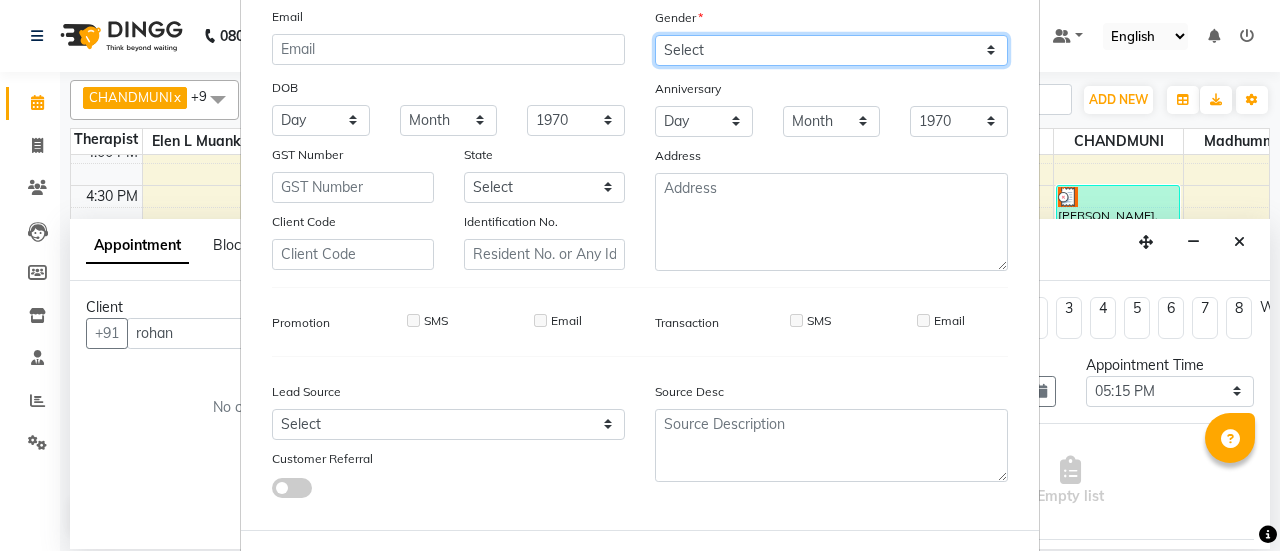 scroll, scrollTop: 294, scrollLeft: 0, axis: vertical 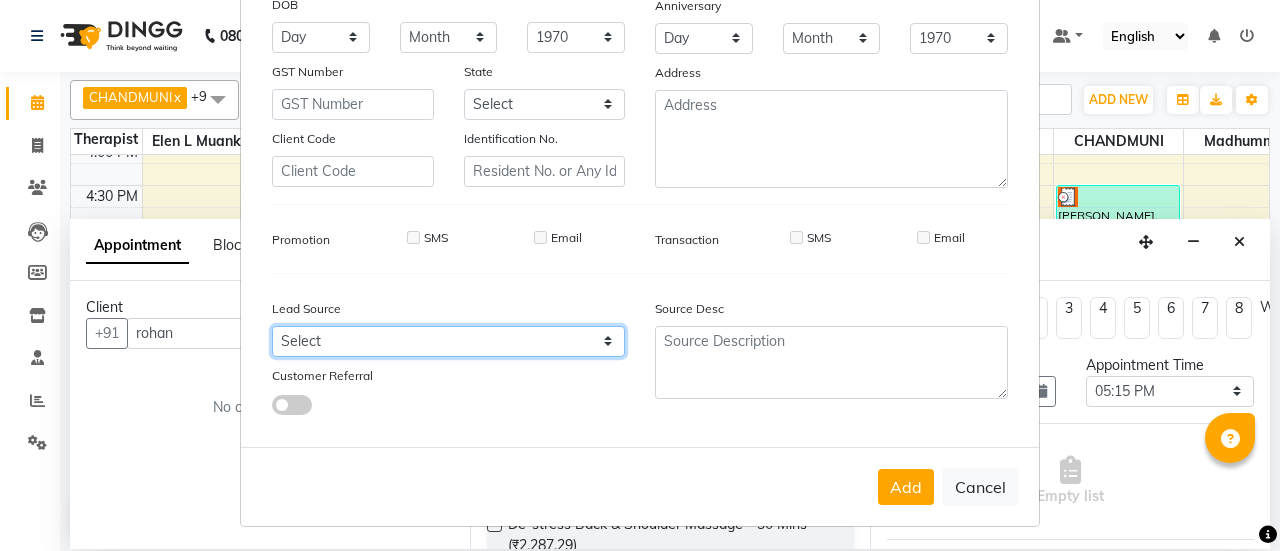 drag, startPoint x: 516, startPoint y: 350, endPoint x: 515, endPoint y: 327, distance: 23.021729 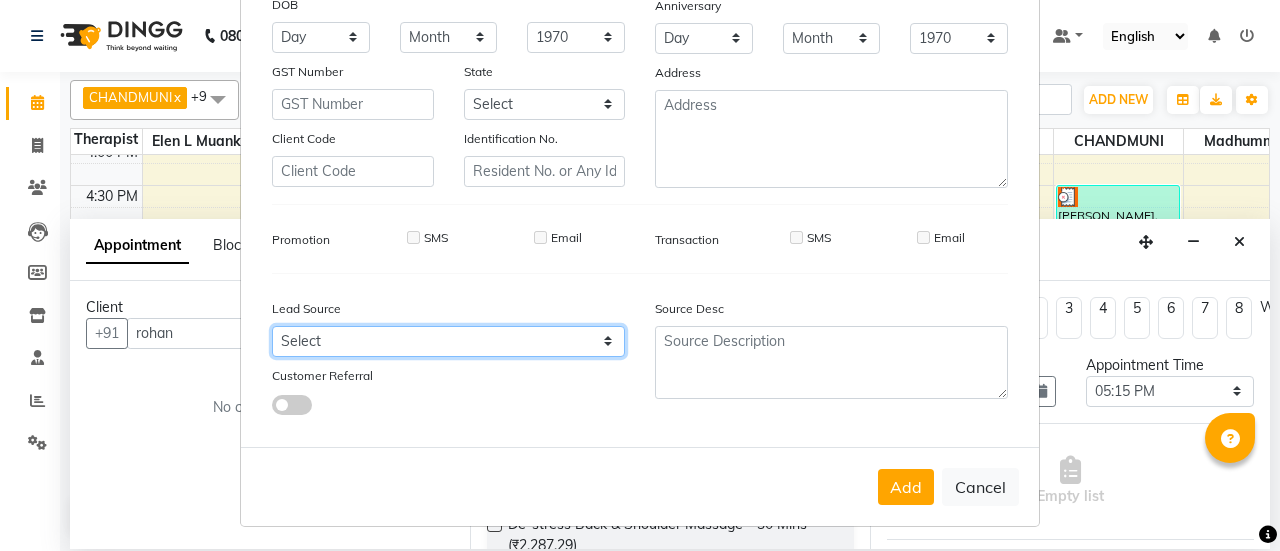 click on "Select Walk-in Referral Internet Friend Word of Mouth Advertisement Facebook JustDial Google Other" at bounding box center (448, 341) 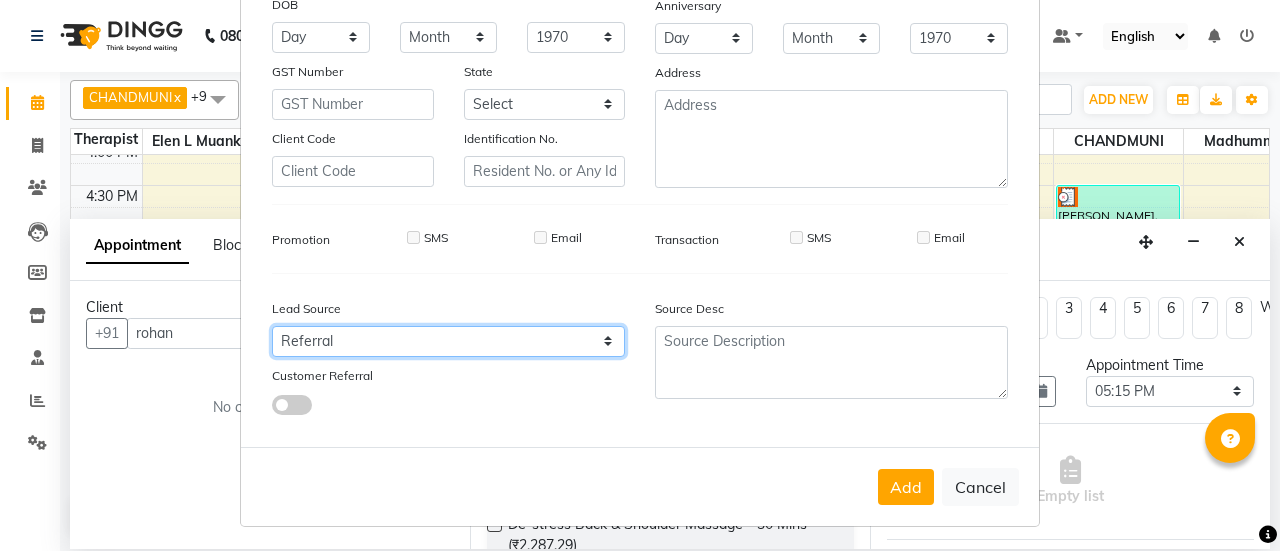 click on "Select Walk-in Referral Internet Friend Word of Mouth Advertisement Facebook JustDial Google Other" at bounding box center (448, 341) 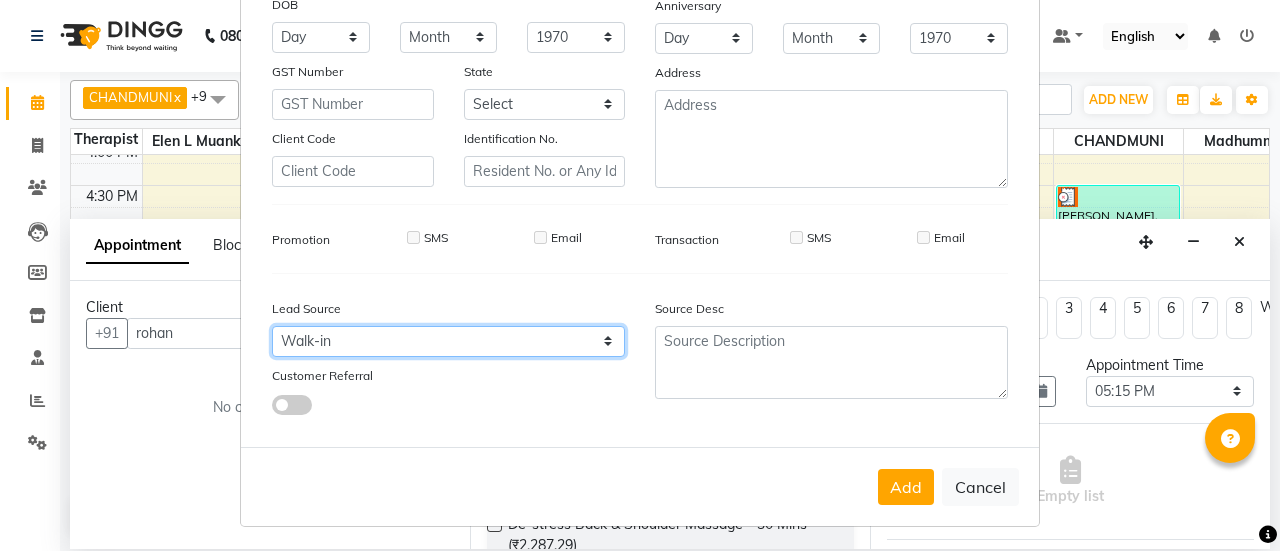 click on "Select Walk-in Referral Internet Friend Word of Mouth Advertisement Facebook JustDial Google Other" at bounding box center (448, 341) 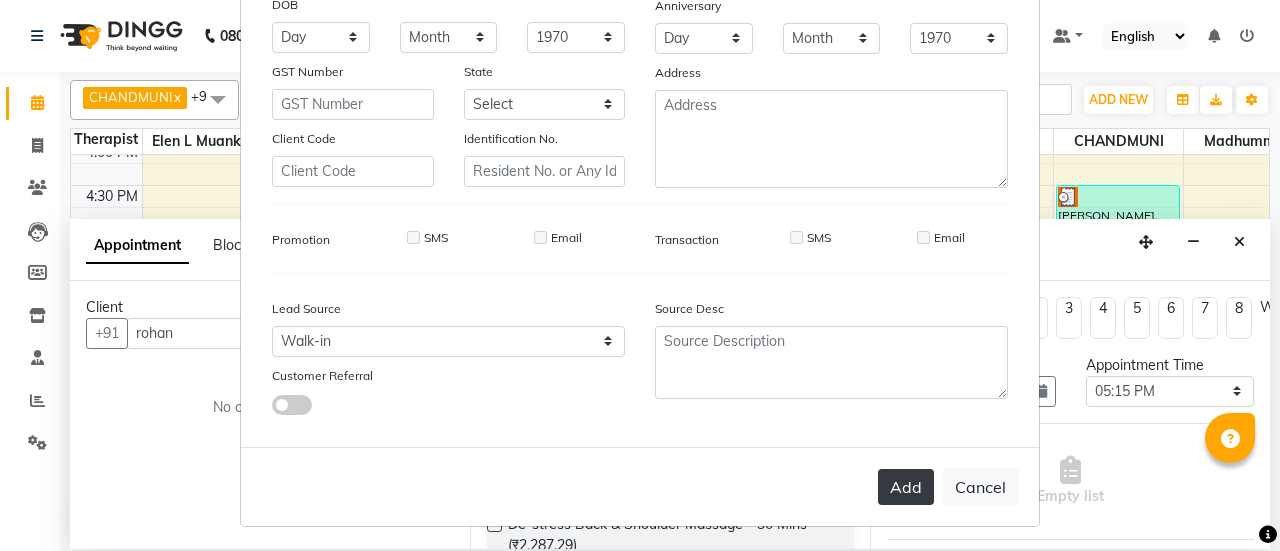 click on "Add" at bounding box center [906, 487] 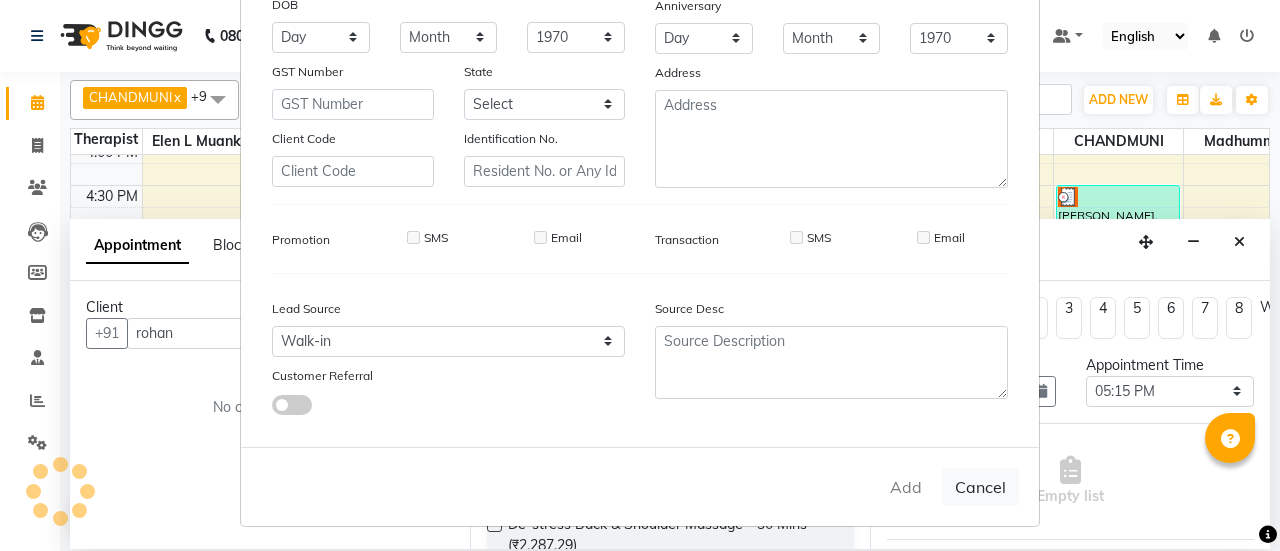 type on "1311700001530" 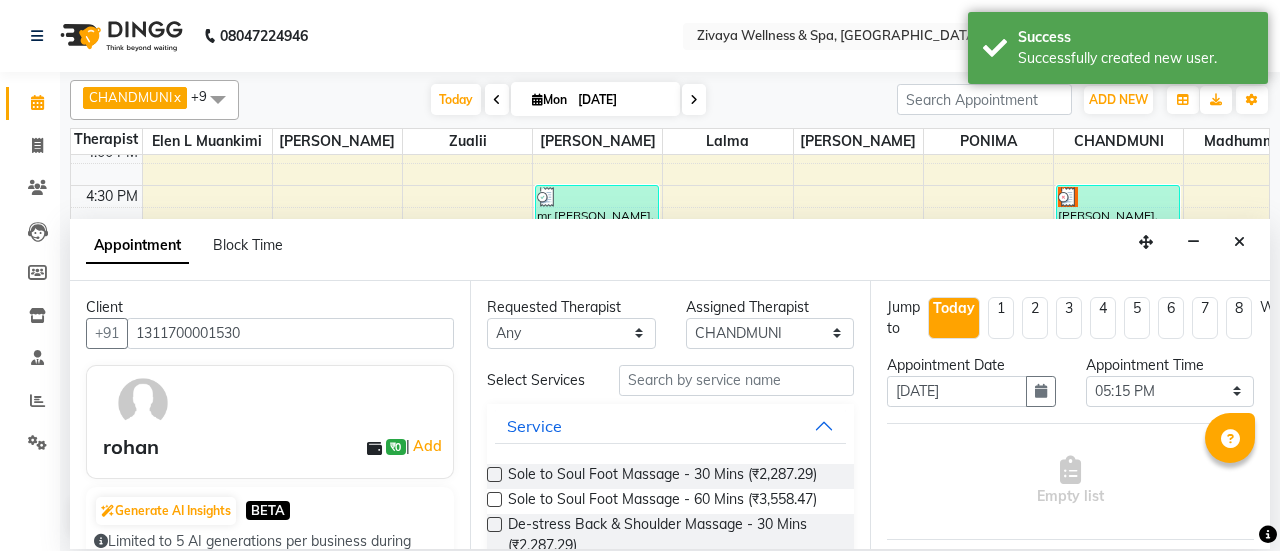 click at bounding box center (494, 474) 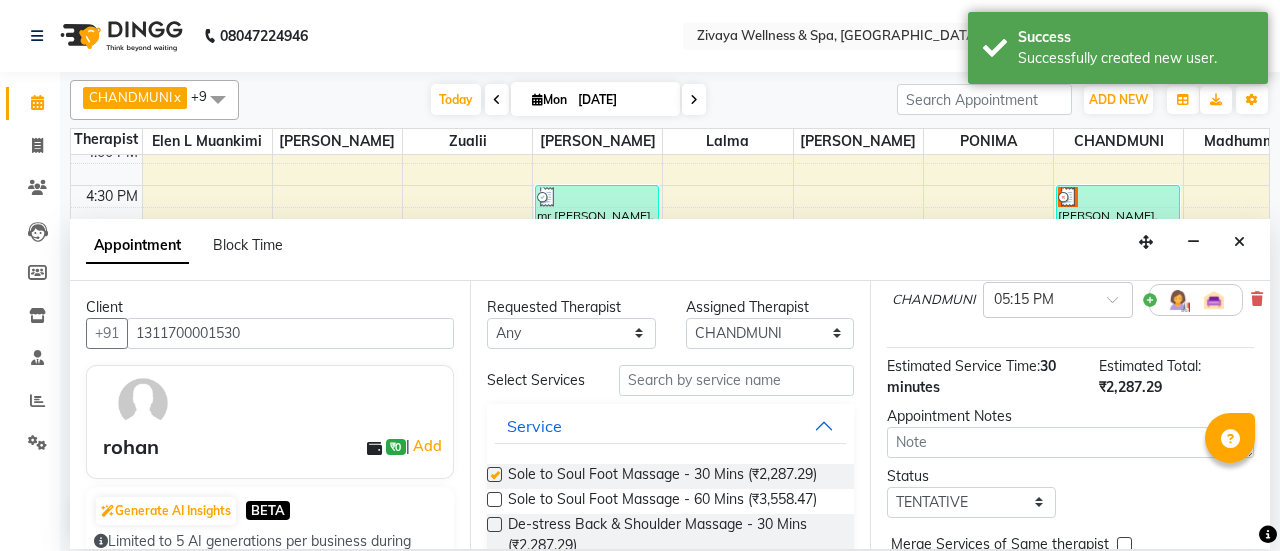 checkbox on "false" 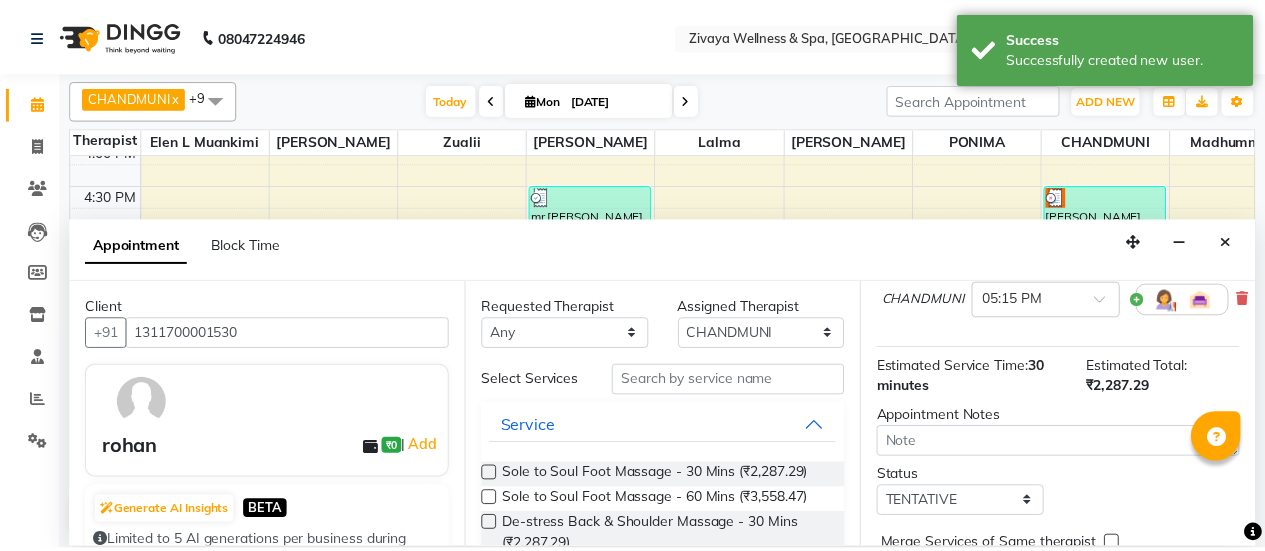 scroll, scrollTop: 313, scrollLeft: 0, axis: vertical 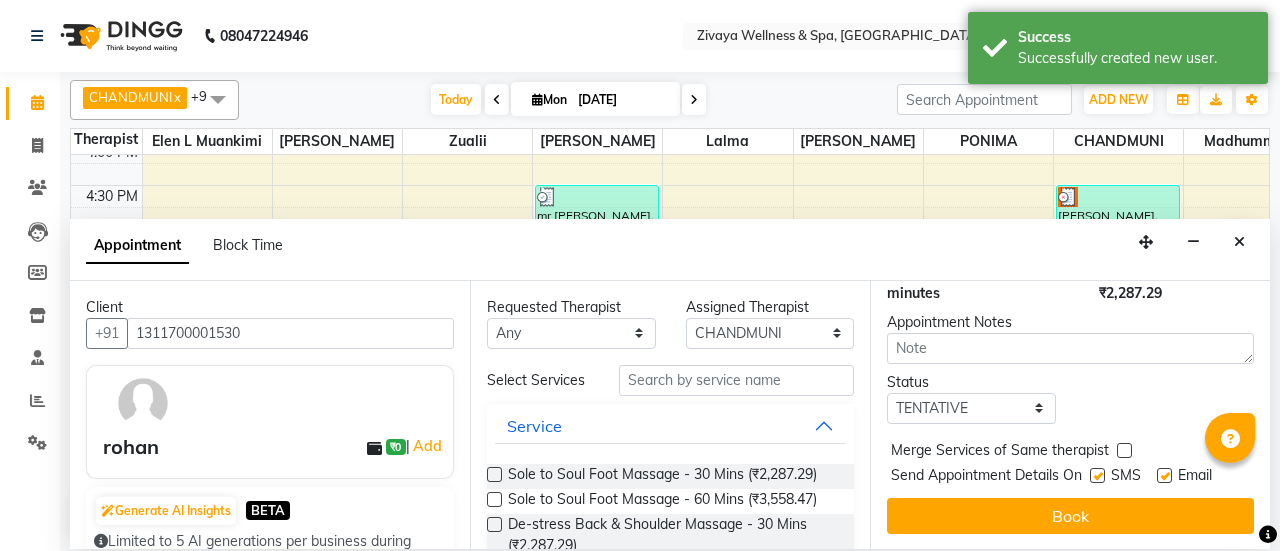 click on "Jump to [DATE] 1 2 3 4 5 6 7 8 Weeks Appointment Date [DATE] Appointment Time Select 12:00 AM 12:15 AM 12:30 AM 12:45 AM 01:00 AM 01:15 AM 01:30 AM 01:45 AM 02:00 AM 02:15 AM 02:30 AM 02:45 AM 03:00 AM 03:15 AM 03:30 AM 03:45 AM 04:00 AM 04:15 AM 04:30 AM 04:45 AM 05:00 AM 05:15 AM 05:30 AM 05:45 AM 06:00 AM 06:15 AM 06:30 AM 06:45 AM 07:00 AM 07:15 AM 07:30 AM 07:45 AM 08:00 AM 08:15 AM 08:30 AM 08:45 AM 09:00 AM 09:15 AM 09:30 AM 09:45 AM 10:00 AM 10:15 AM 10:30 AM 10:45 AM 11:00 AM 11:15 AM 11:30 AM 11:45 AM 12:00 PM 12:15 PM 12:30 PM 12:45 PM 01:00 PM 01:15 PM 01:30 PM 01:45 PM 02:00 PM 02:15 PM 02:30 PM 02:45 PM 03:00 PM 03:15 PM 03:30 PM 03:45 PM 04:00 PM 04:15 PM 04:30 PM 04:45 PM 05:00 PM 05:15 PM 05:30 PM 05:45 PM 06:00 PM 06:15 PM 06:30 PM 06:45 PM 07:00 PM 07:15 PM 07:30 PM 07:45 PM 08:00 PM 08:15 PM 08:30 PM 08:45 PM 09:00 PM 09:15 PM 09:30 PM 09:45 PM 10:00 PM 10:15 PM 10:30 PM 10:45 PM 11:00 PM 11:15 PM 11:30 PM 11:45 PM Sole to Soul Foot Massage - 30 Mins   for  30 min ₹2,287.29 [PERSON_NAME]" at bounding box center (1070, 415) 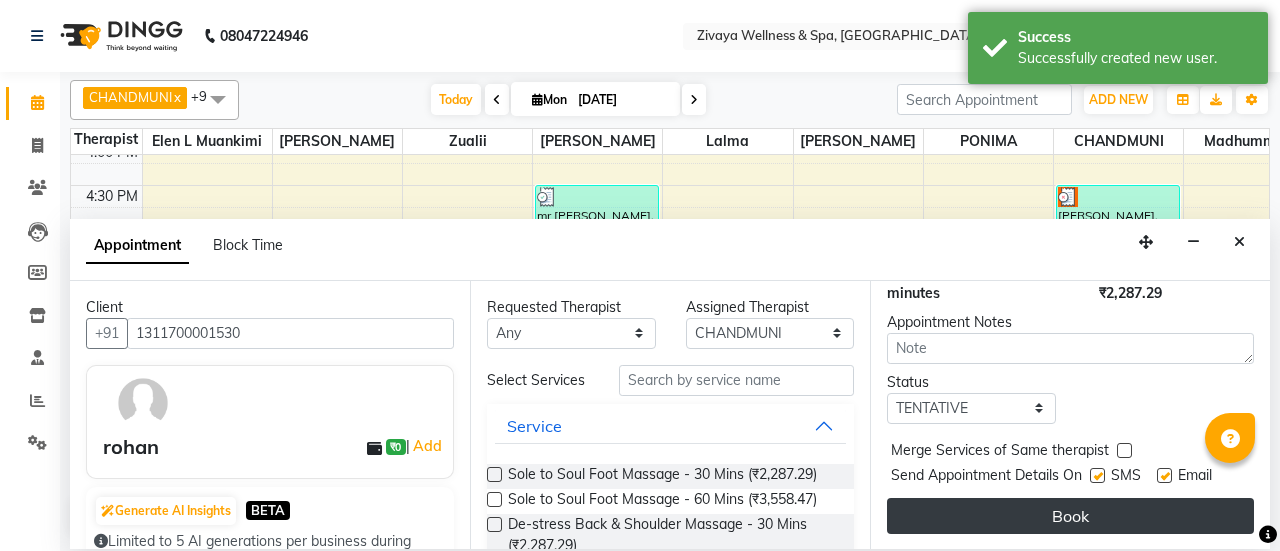 click on "Book" at bounding box center [1070, 516] 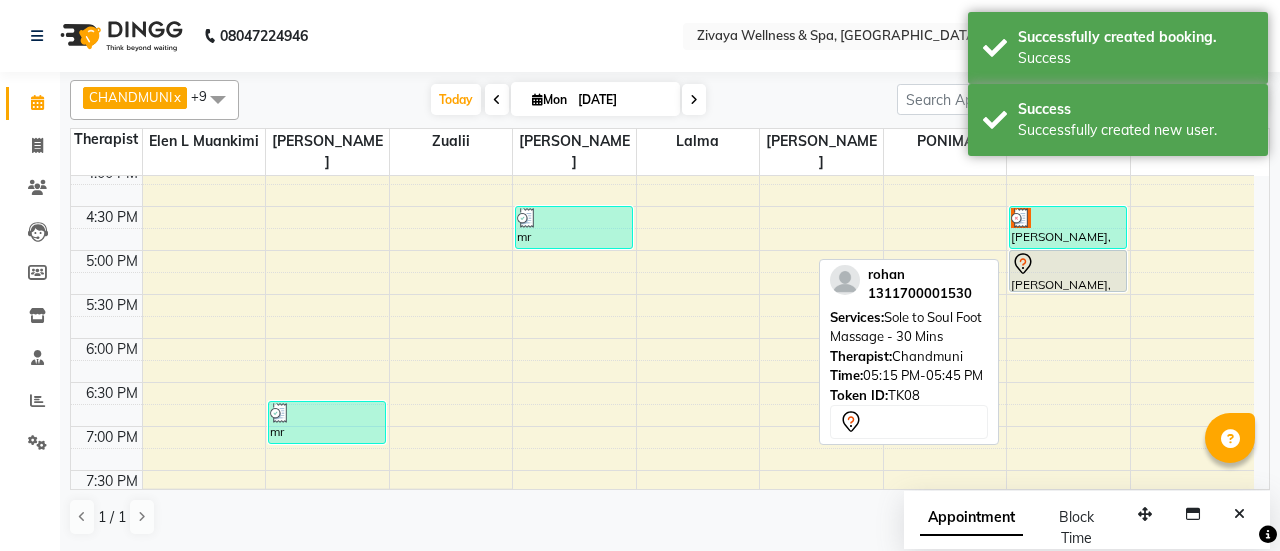 click on "[PERSON_NAME], TK08, 05:15 PM-05:45 PM, Sole to Soul Foot Massage - 30 Mins" at bounding box center (1067, 271) 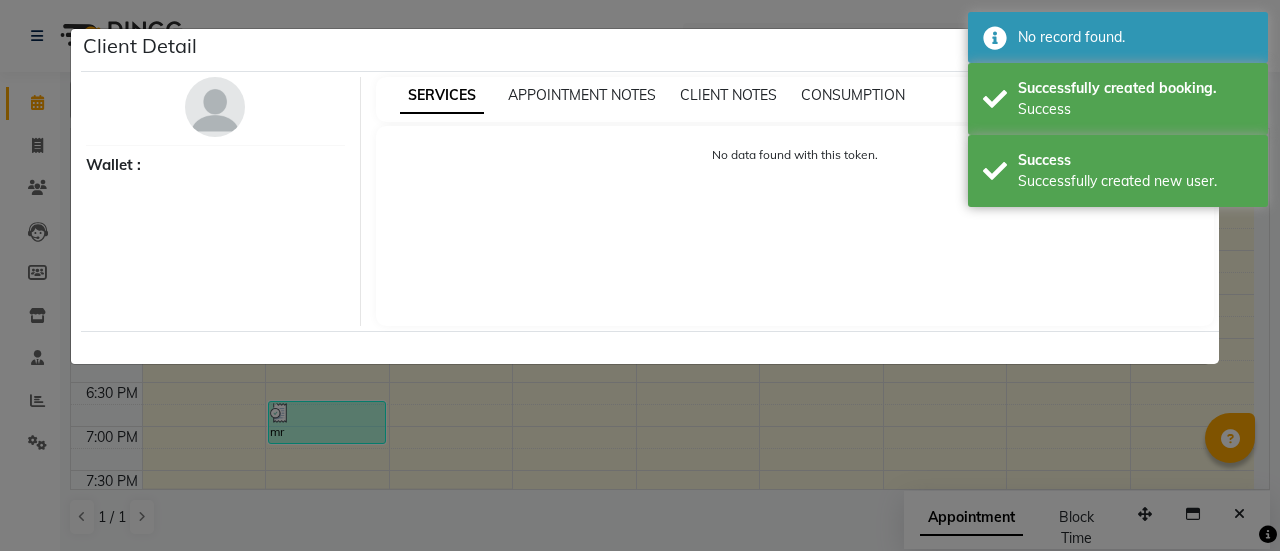 click on "Client Detail     Wallet : SERVICES APPOINTMENT NOTES CLIENT NOTES CONSUMPTION No data found with this token." 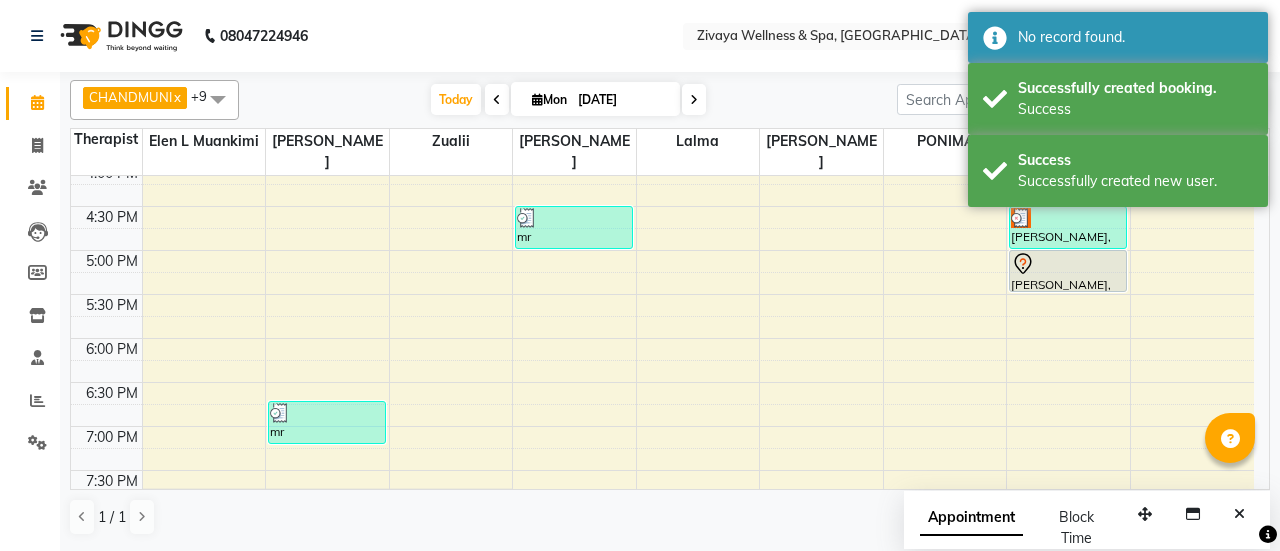 click on "12:00 AM 12:30 AM 1:00 AM 1:30 AM 2:00 AM 2:30 AM 3:00 AM 3:30 AM 4:00 AM 4:30 AM 5:00 AM 5:30 AM 6:00 AM 6:30 AM 7:00 AM 7:30 AM 8:00 AM 8:30 AM 9:00 AM 9:30 AM 10:00 AM 10:30 AM 11:00 AM 11:30 AM 12:00 PM 12:30 PM 1:00 PM 1:30 PM 2:00 PM 2:30 PM 3:00 PM 3:30 PM 4:00 PM 4:30 PM 5:00 PM 5:30 PM 6:00 PM 6:30 PM 7:00 PM 7:30 PM 8:00 PM 8:30 PM 9:00 PM 9:30 PM 10:00 PM 10:30 PM 11:00 PM 11:30 PM     MR [PERSON_NAME], TK01, 09:45 AM-10:00 AM, Neck and Shoulder Rub - 15 Mins     [PERSON_NAME], TK02, 02:15 PM-02:45 PM, Signature Foot Massage - 30 Mins     mr [PERSON_NAME], TK07, 07:00 PM-07:30 PM, Signature Head Massage - 30 Mins     mr prem, TK05, 04:45 PM-05:15 PM, [MEDICAL_DATA] Relief Massage - 30 Mins     [PERSON_NAME], TK06, 04:45 PM-05:15 PM, Signature Foot Massage - 30 Mins             rohan, TK08, 05:15 PM-05:45 PM, Sole to Soul Foot Massage - 30 Mins     [PERSON_NAME], TK04, 02:15 PM-02:45 PM, Signature Foot Massage - 30 Mins             [PERSON_NAME], TK03, 02:15 PM-02:45 PM, Signature Foot Massage - 30 Mins" at bounding box center [662, -190] 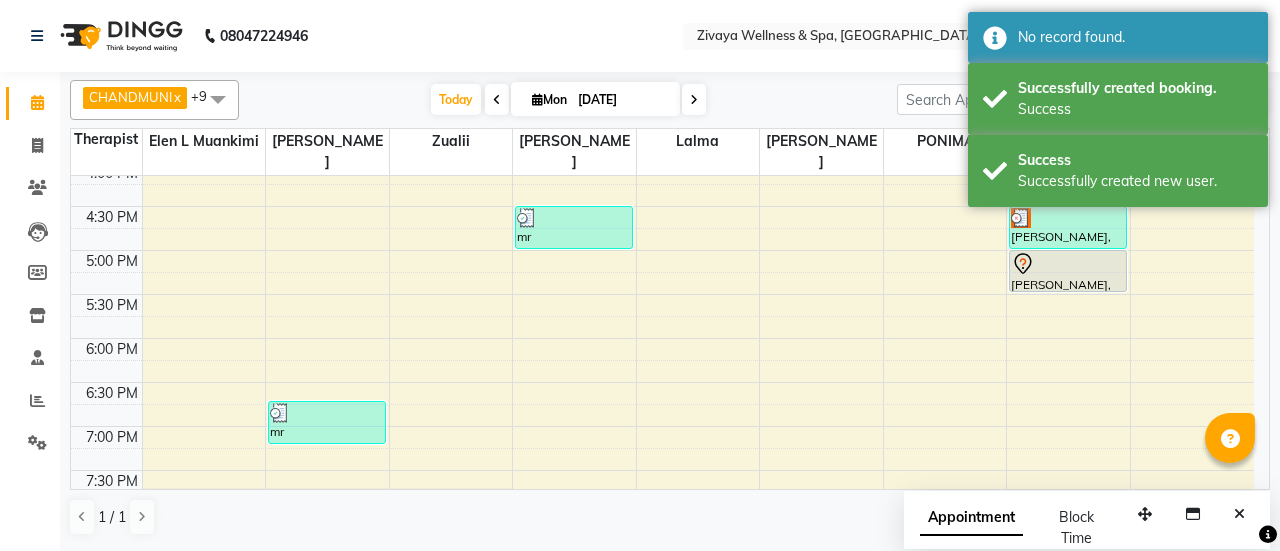 select on "79645" 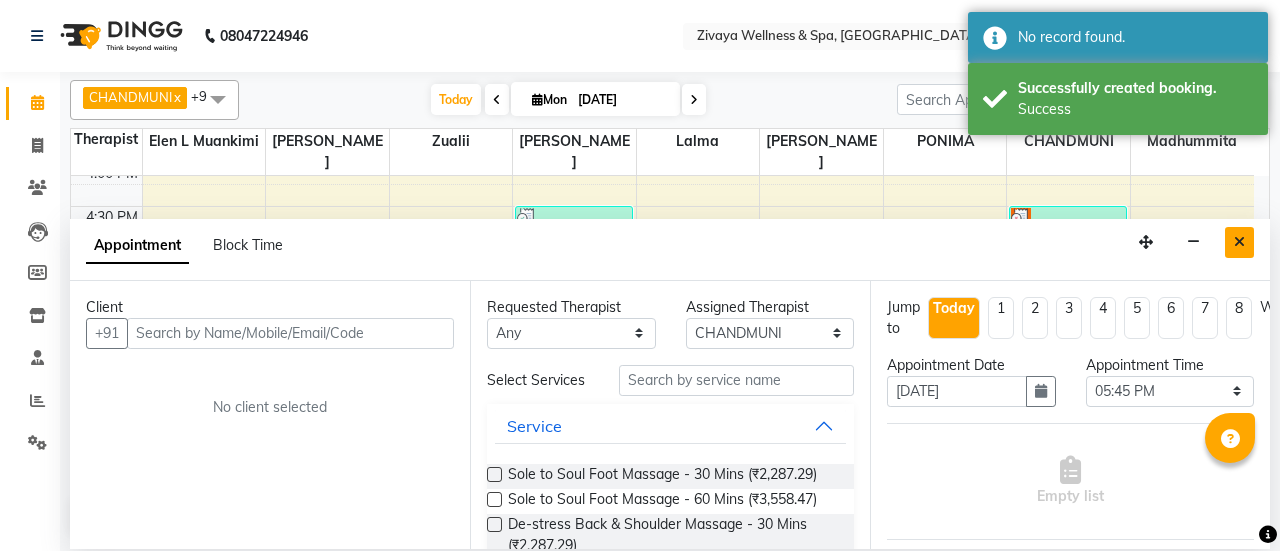 click at bounding box center [1239, 242] 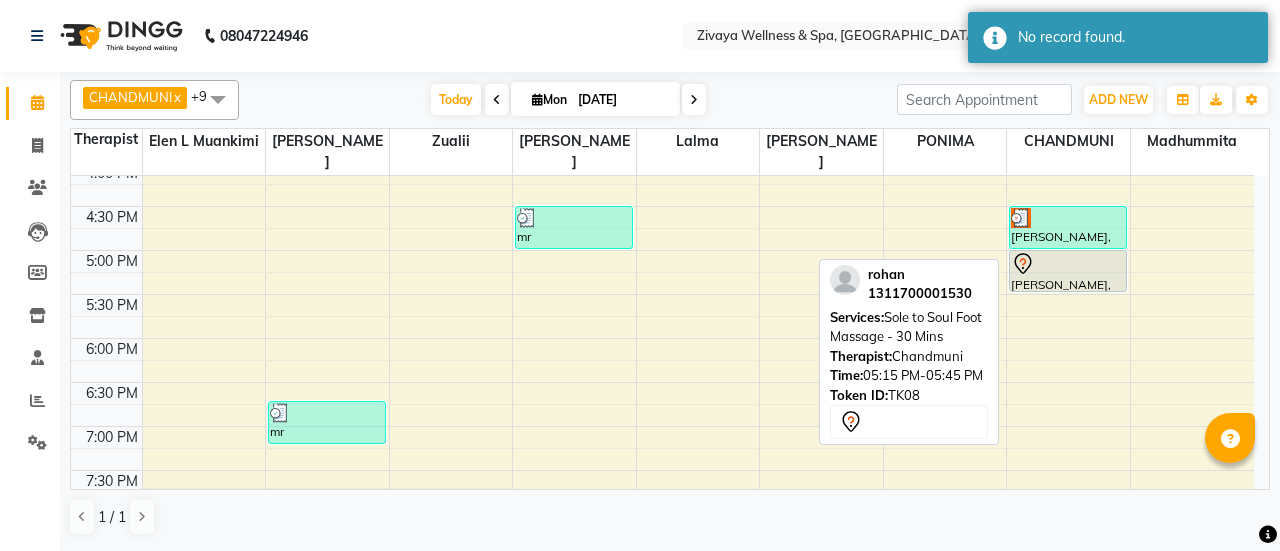 click 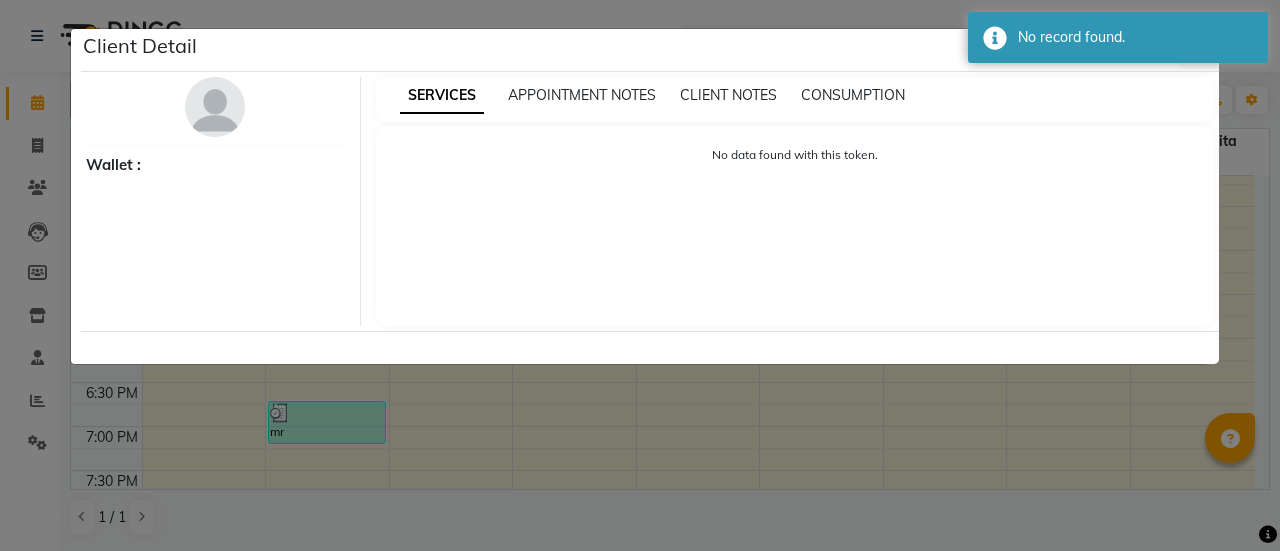 select on "7" 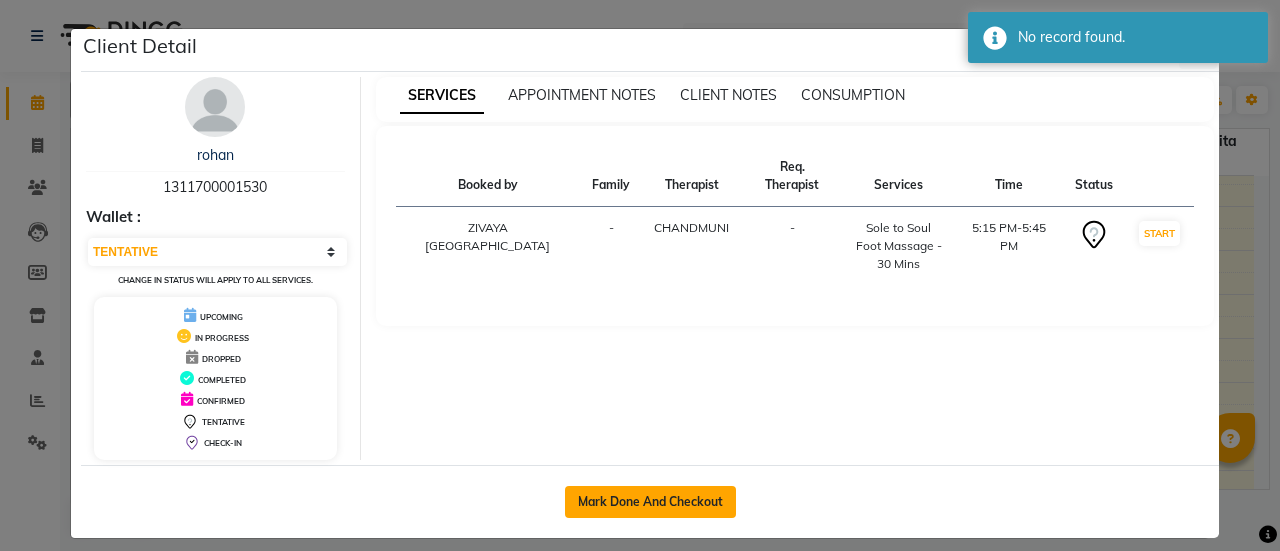 click on "Mark Done And Checkout" 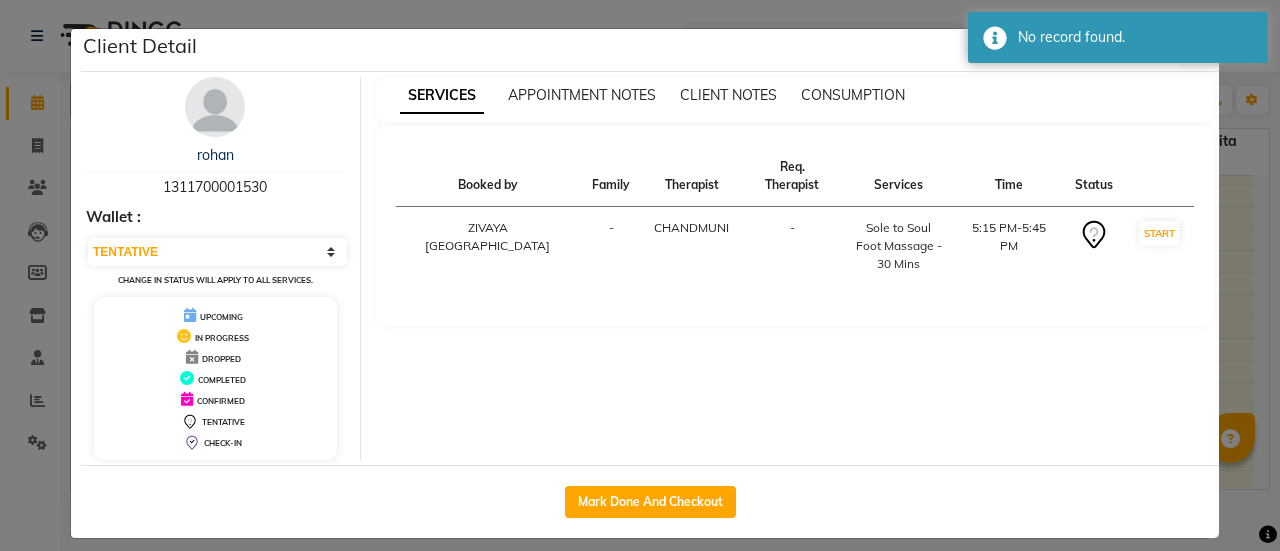 select on "7070" 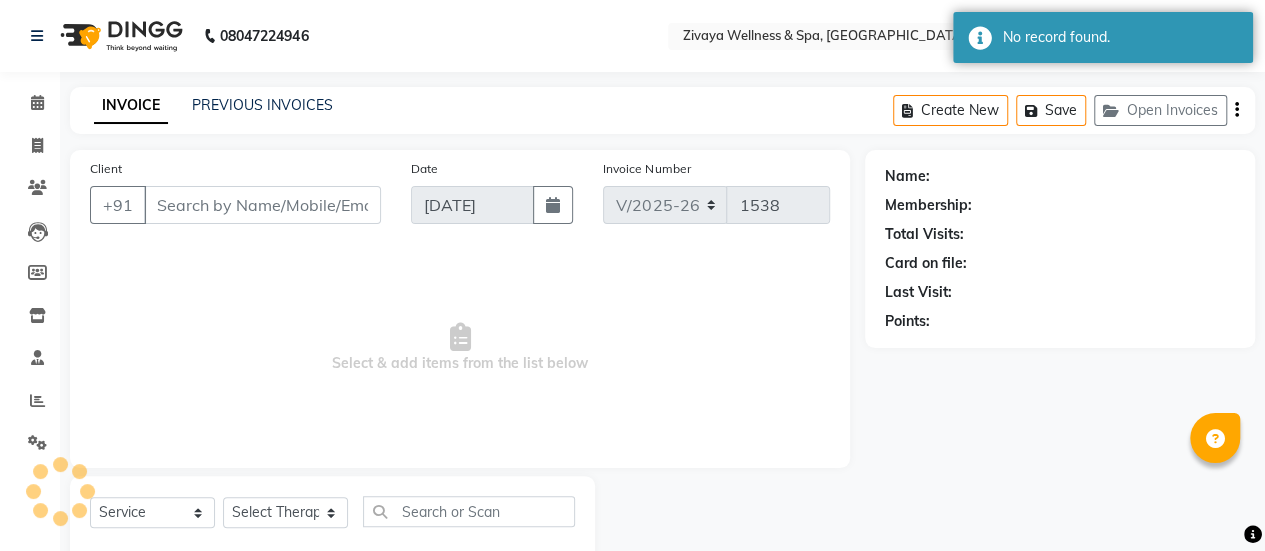 type on "1311700001530" 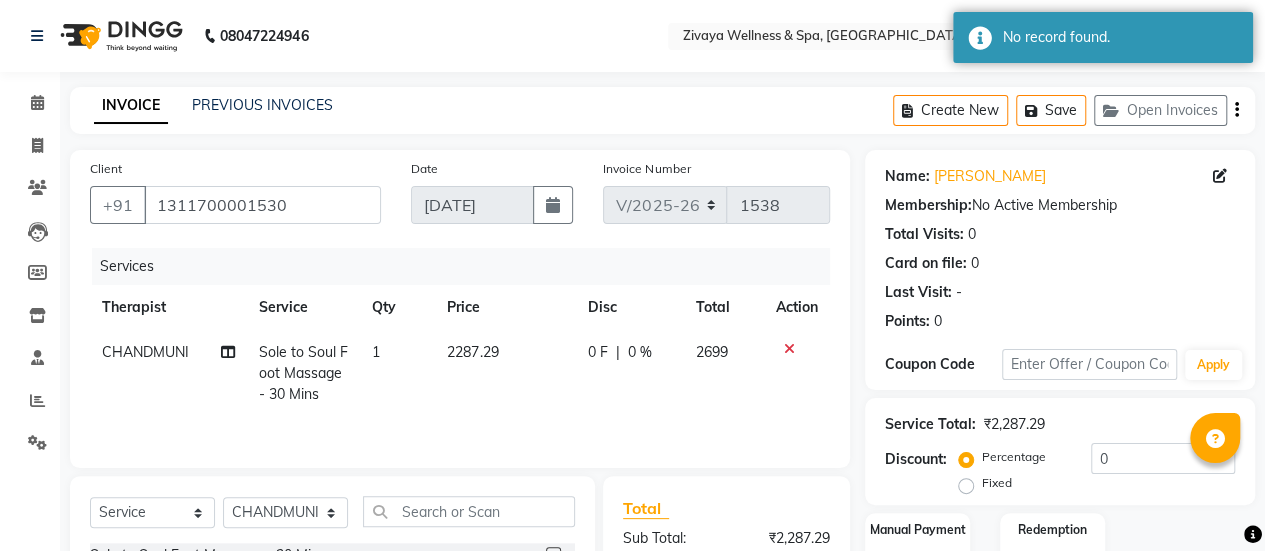 scroll, scrollTop: 249, scrollLeft: 0, axis: vertical 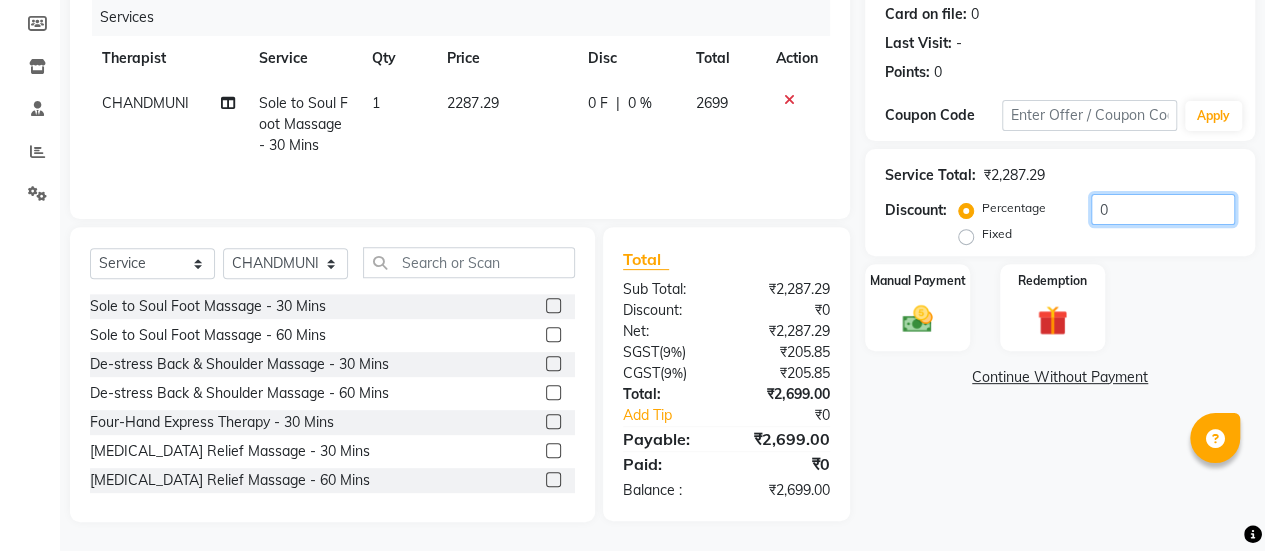 click on "0" 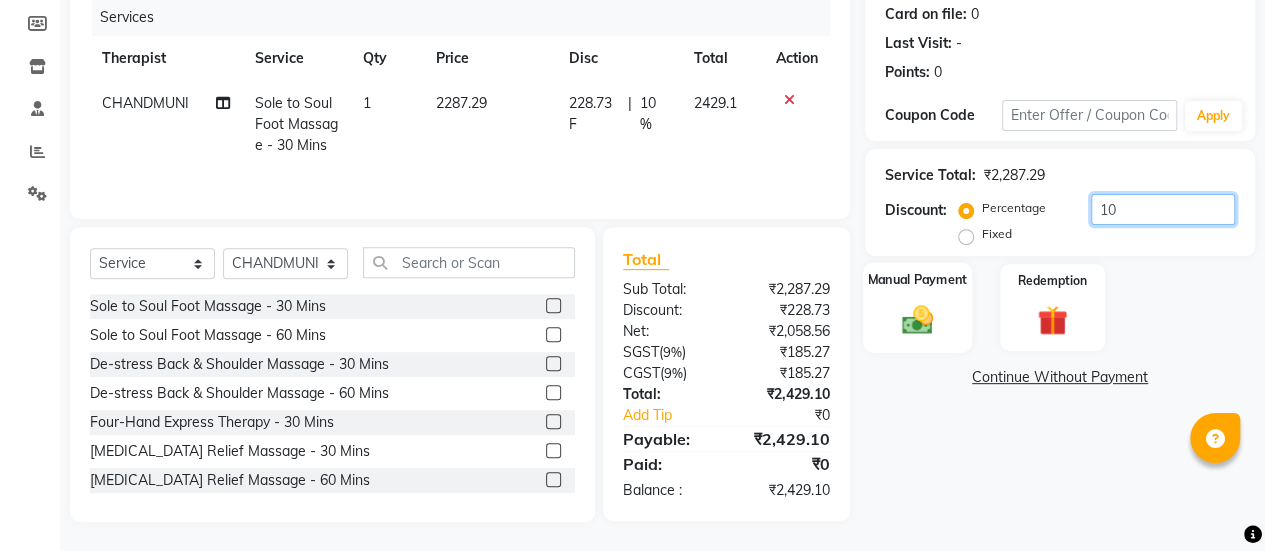 type on "10" 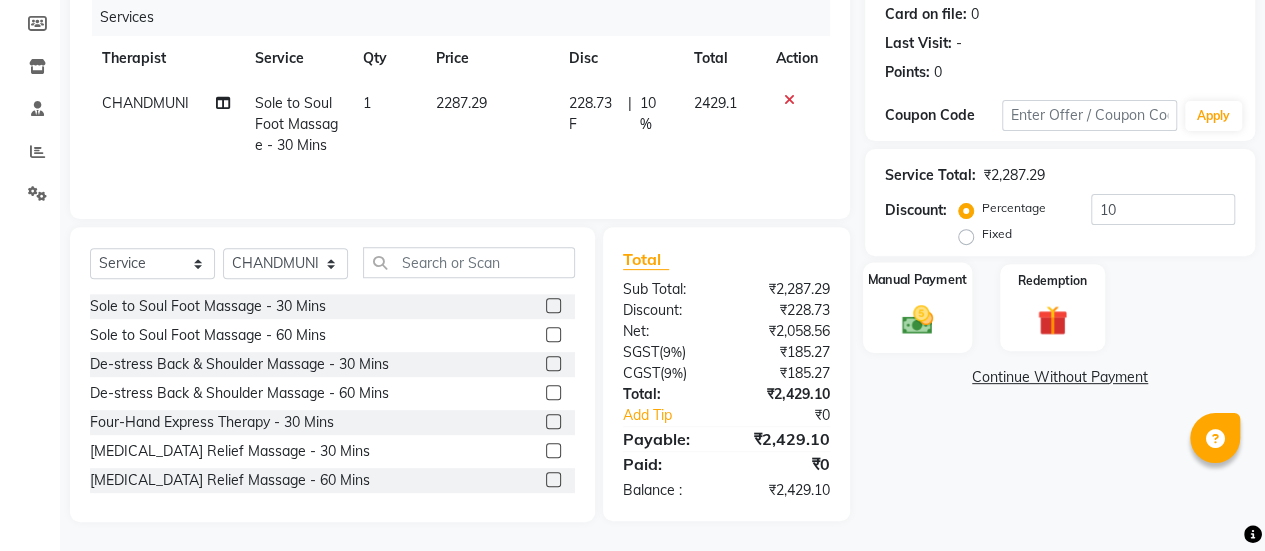 click 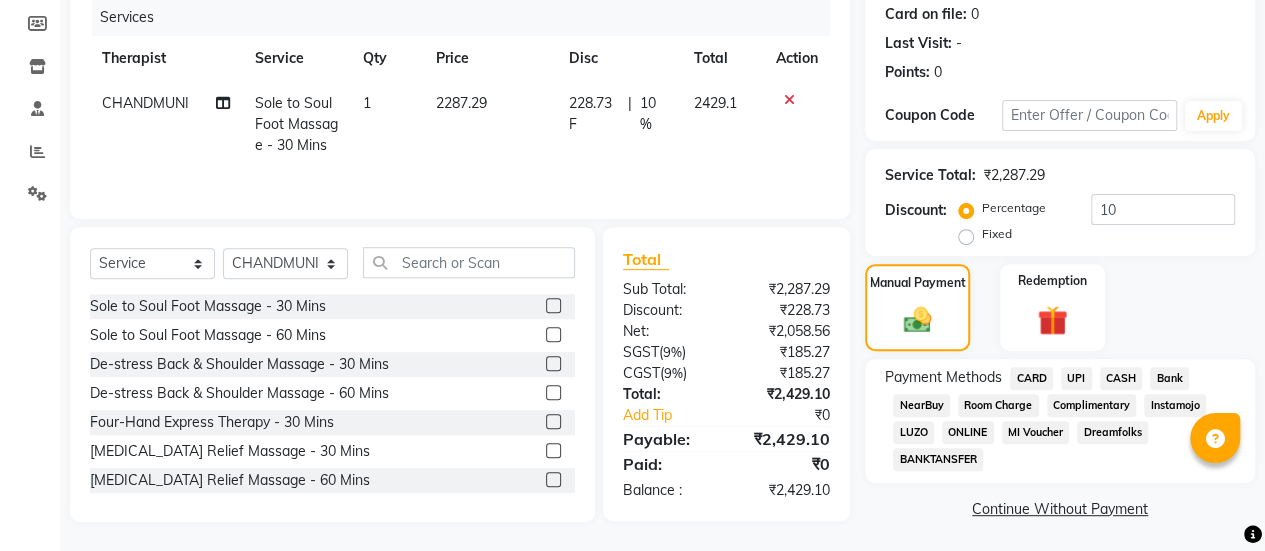 click on "CARD" 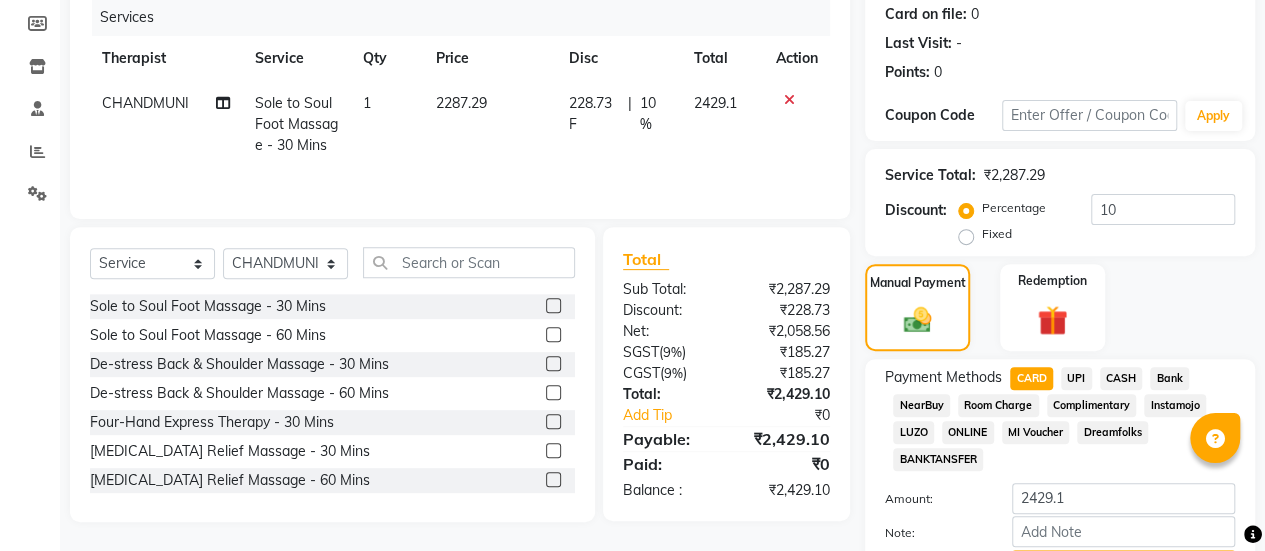 scroll, scrollTop: 357, scrollLeft: 0, axis: vertical 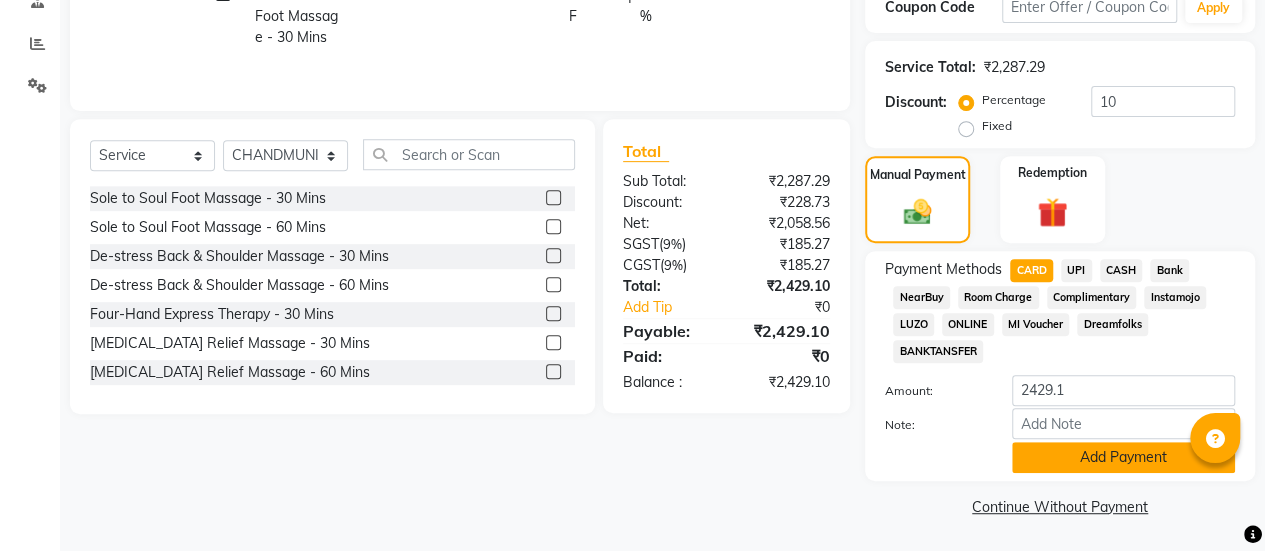 click on "Add Payment" 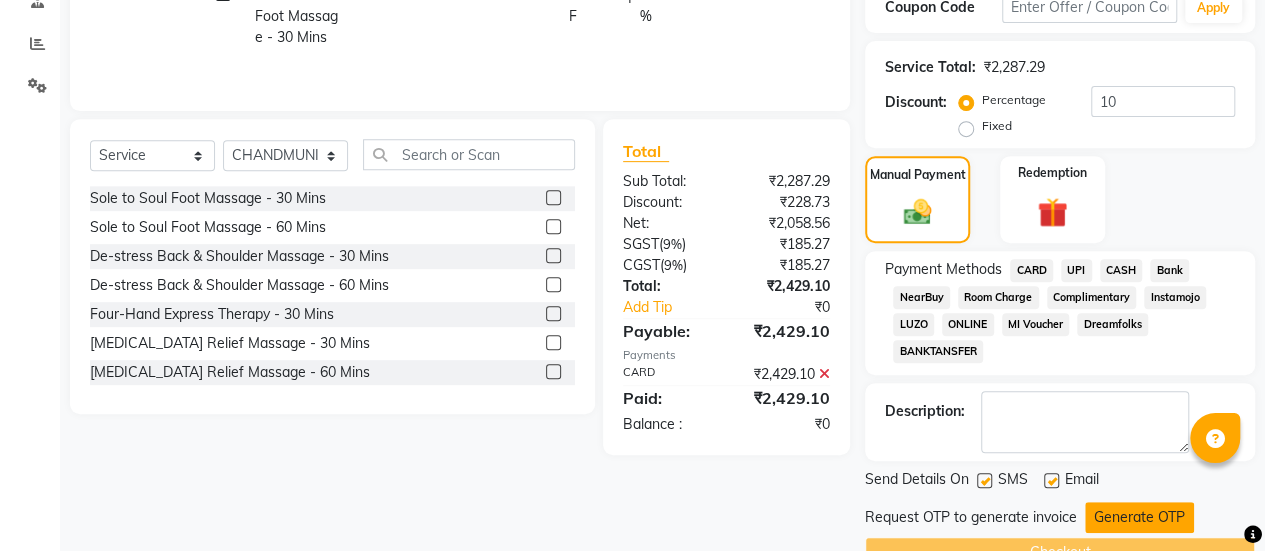 click on "Generate OTP" 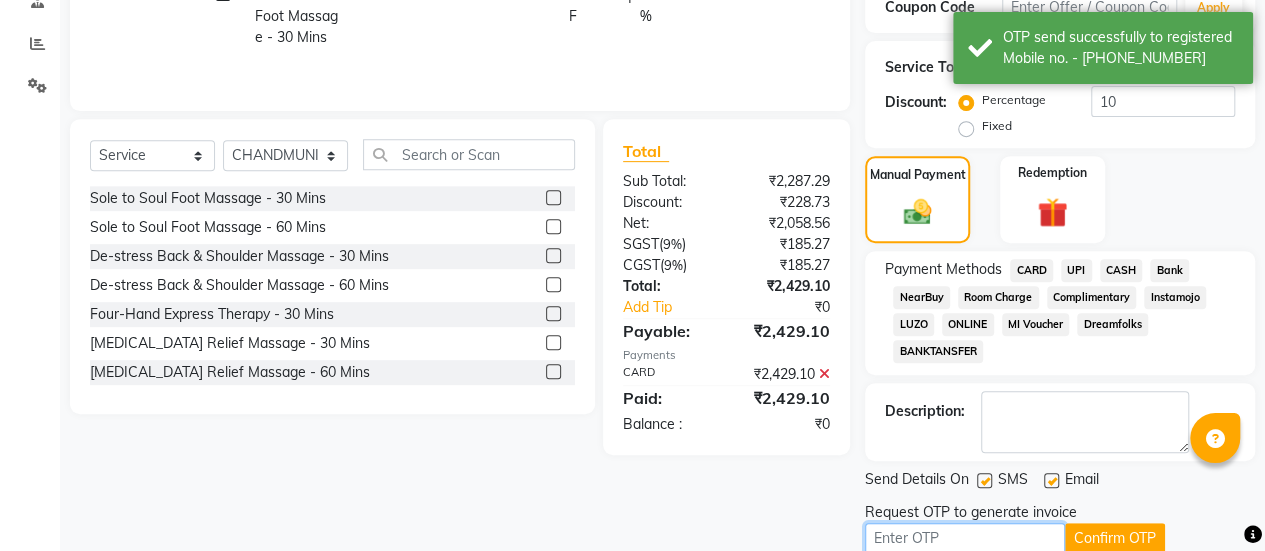 click at bounding box center (965, 538) 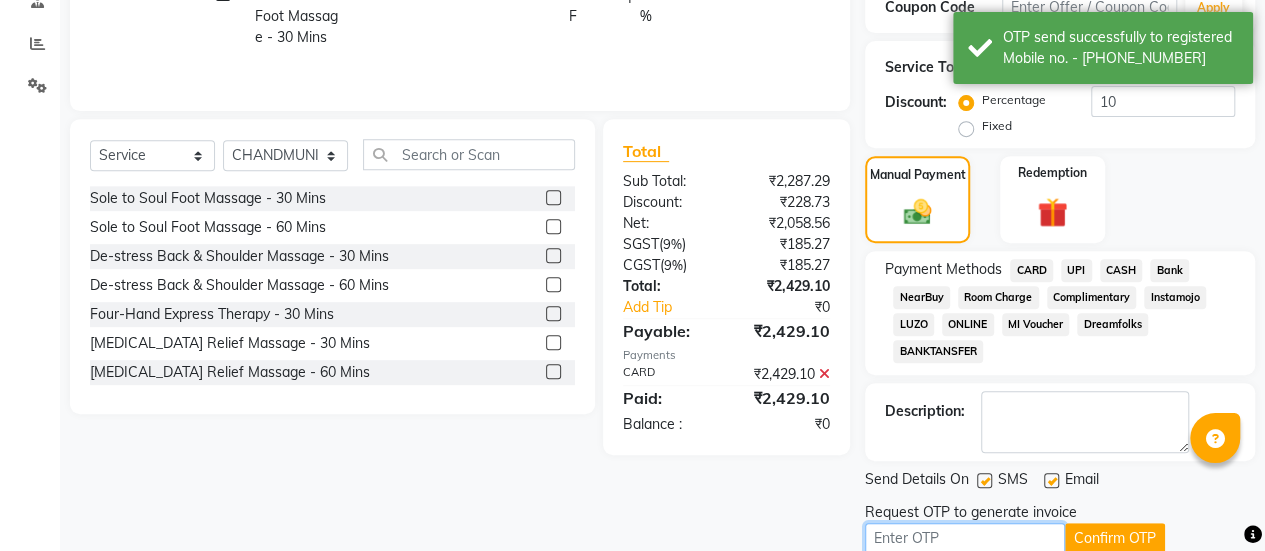 scroll, scrollTop: 440, scrollLeft: 0, axis: vertical 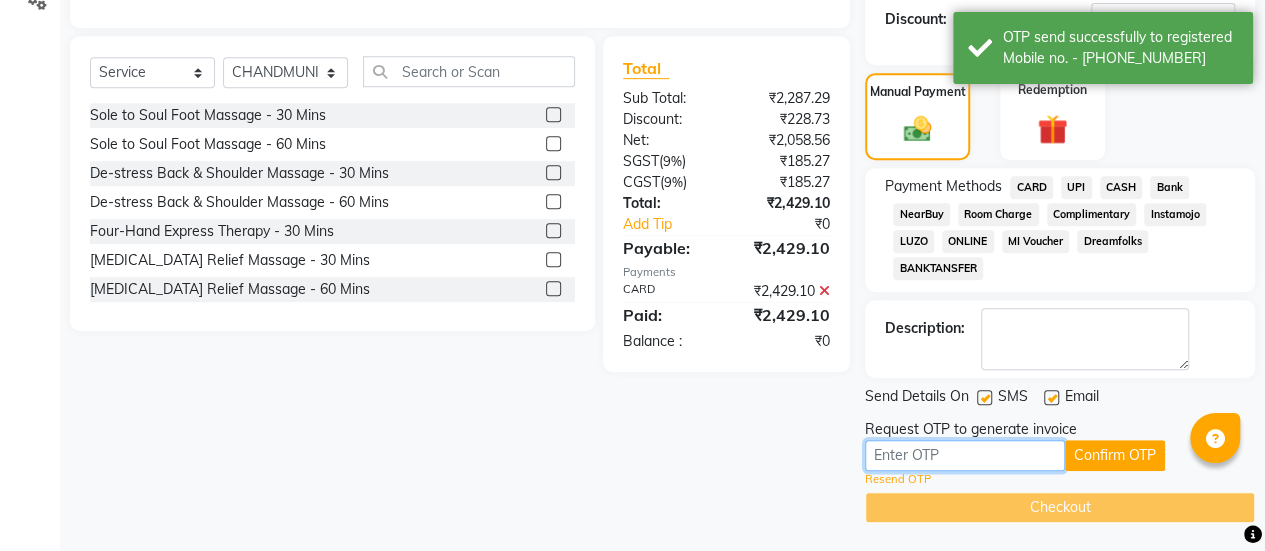 click at bounding box center [965, 455] 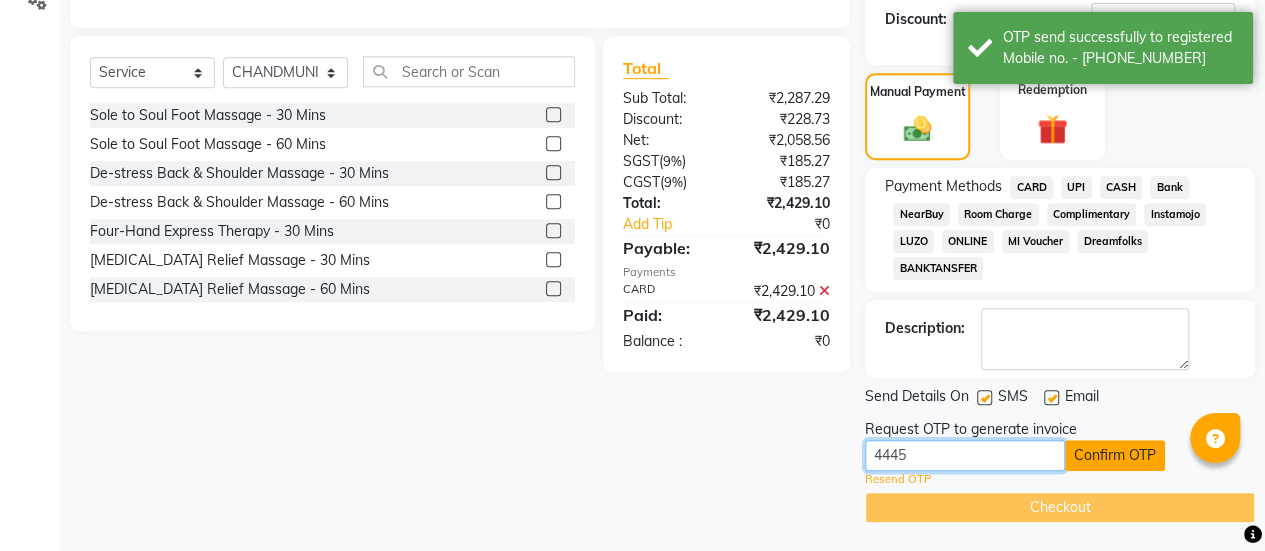 type on "4445" 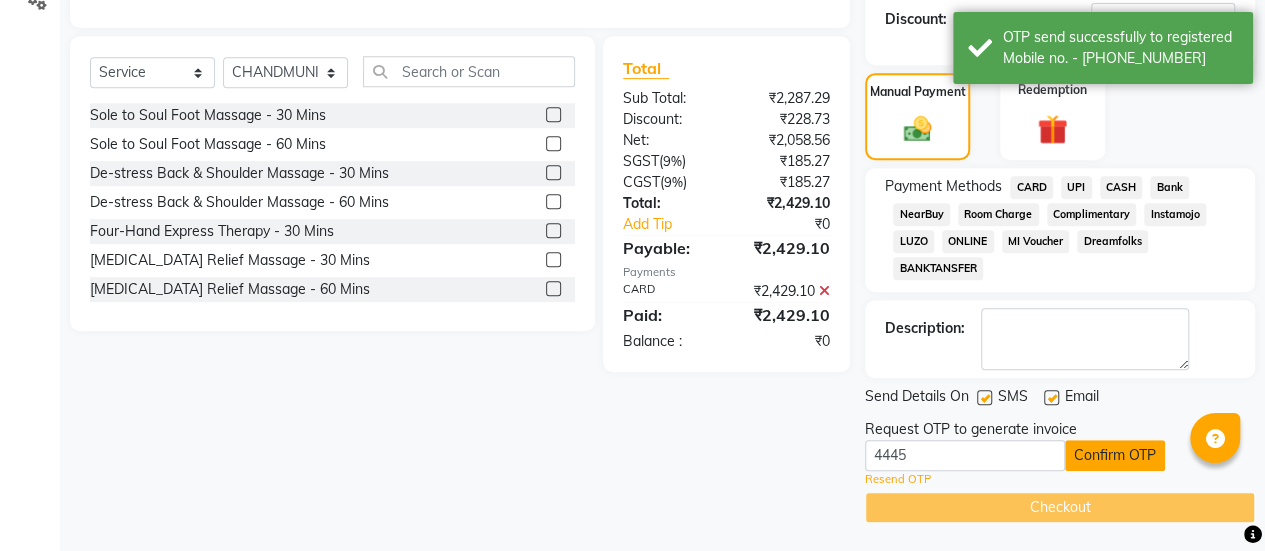 click on "Confirm OTP" 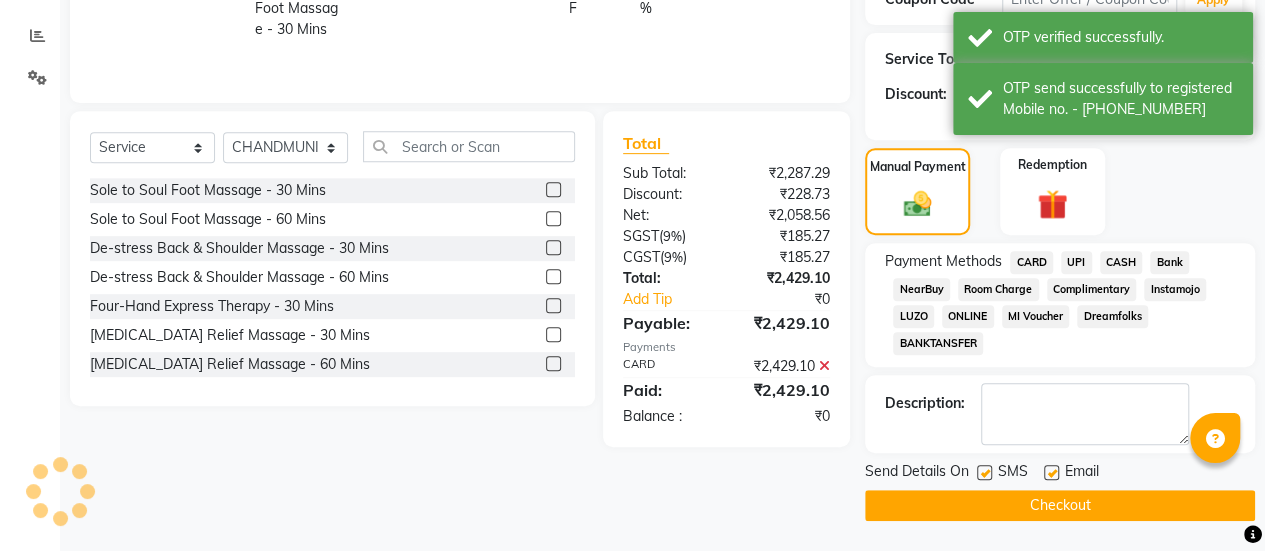 scroll, scrollTop: 364, scrollLeft: 0, axis: vertical 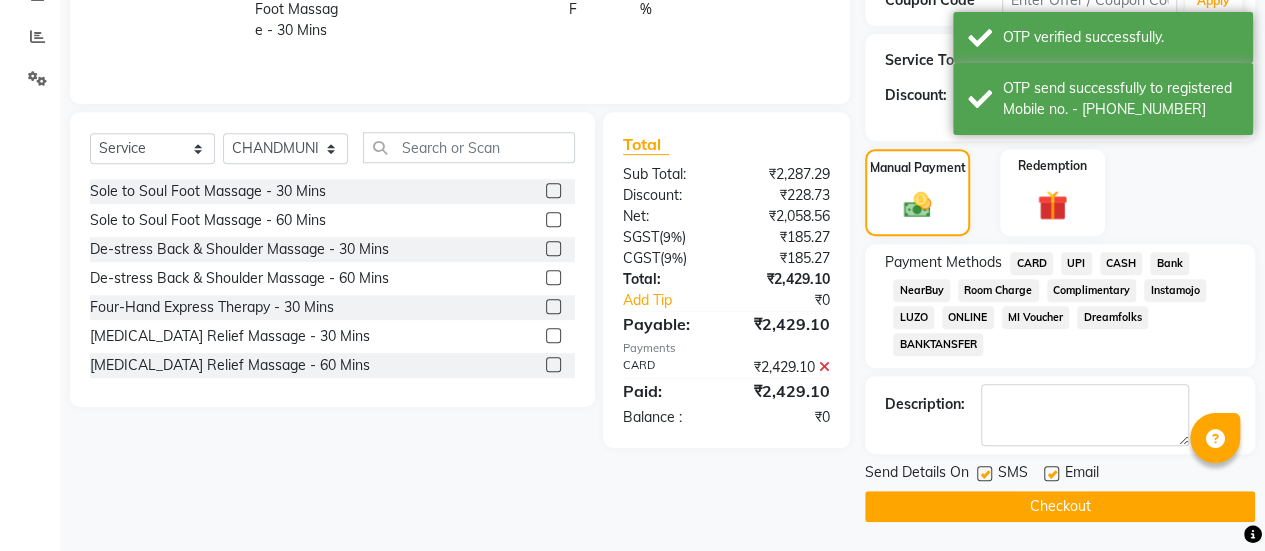 click on "Checkout" 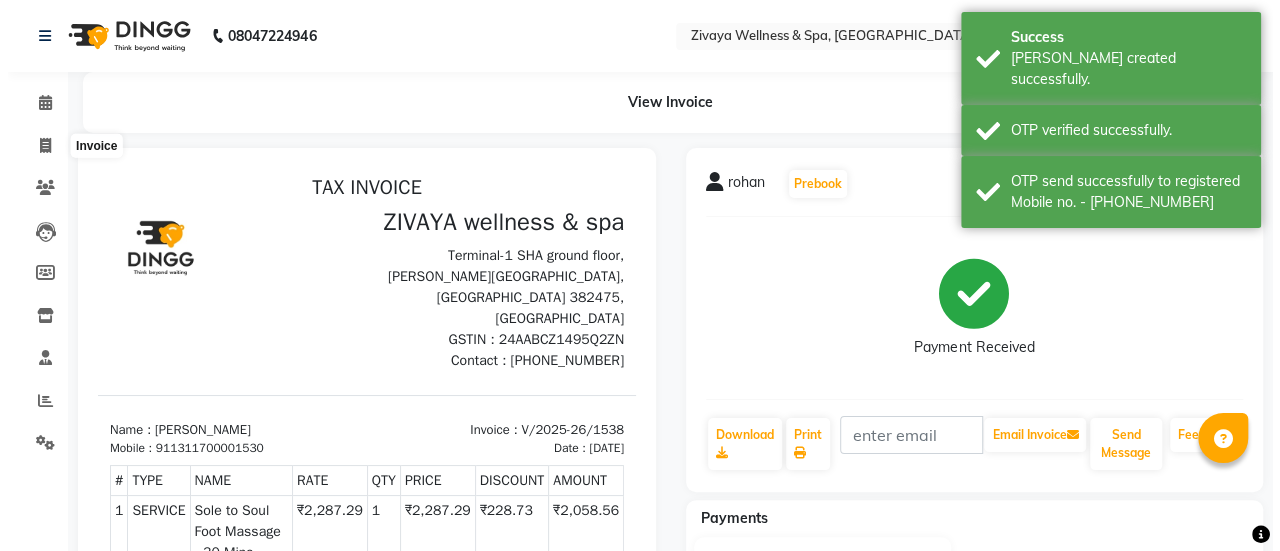 scroll, scrollTop: 0, scrollLeft: 0, axis: both 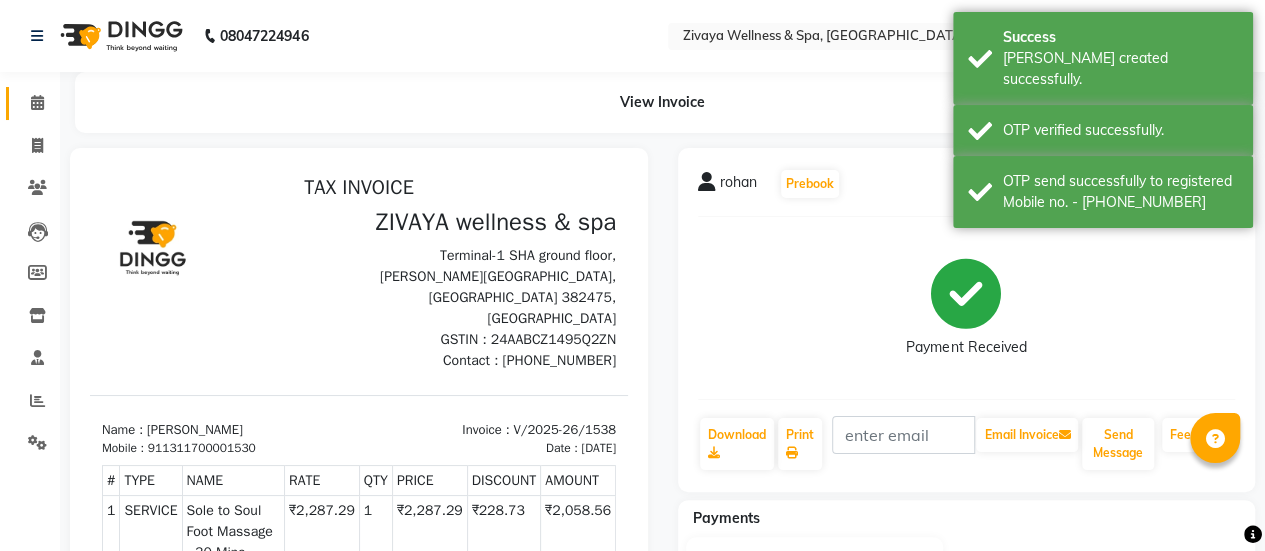 click on "Calendar" 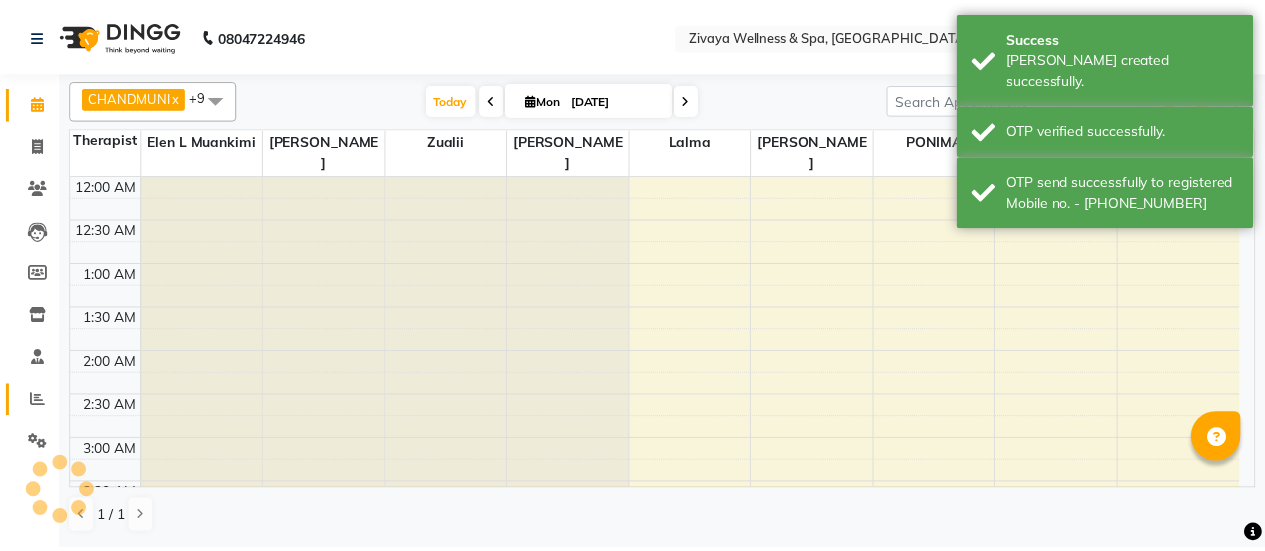 scroll, scrollTop: 1720, scrollLeft: 0, axis: vertical 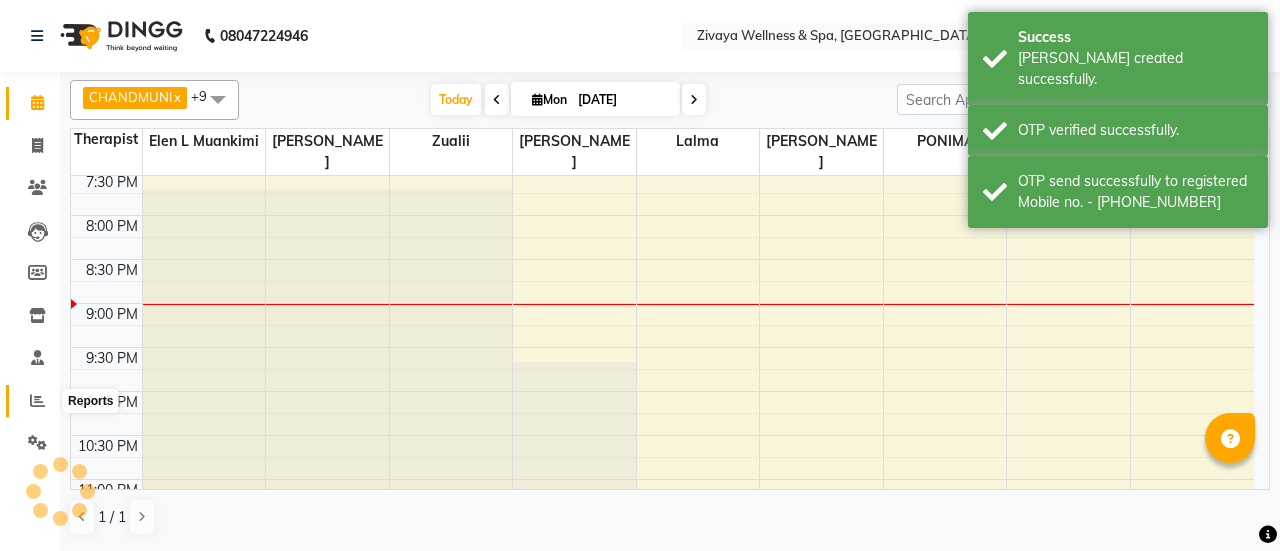 click 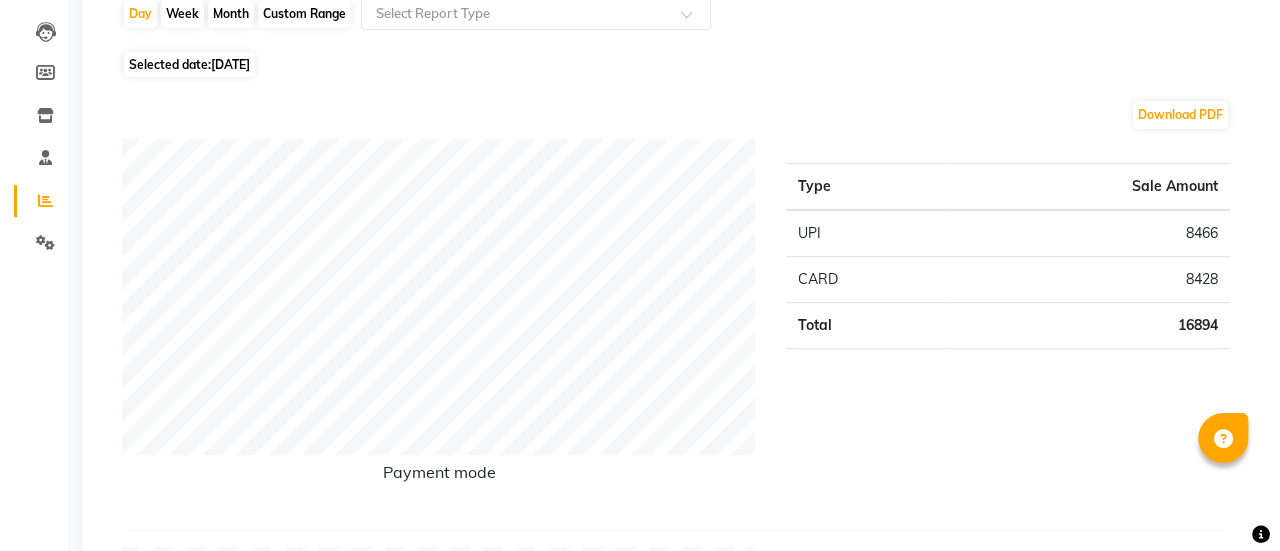 scroll, scrollTop: 0, scrollLeft: 0, axis: both 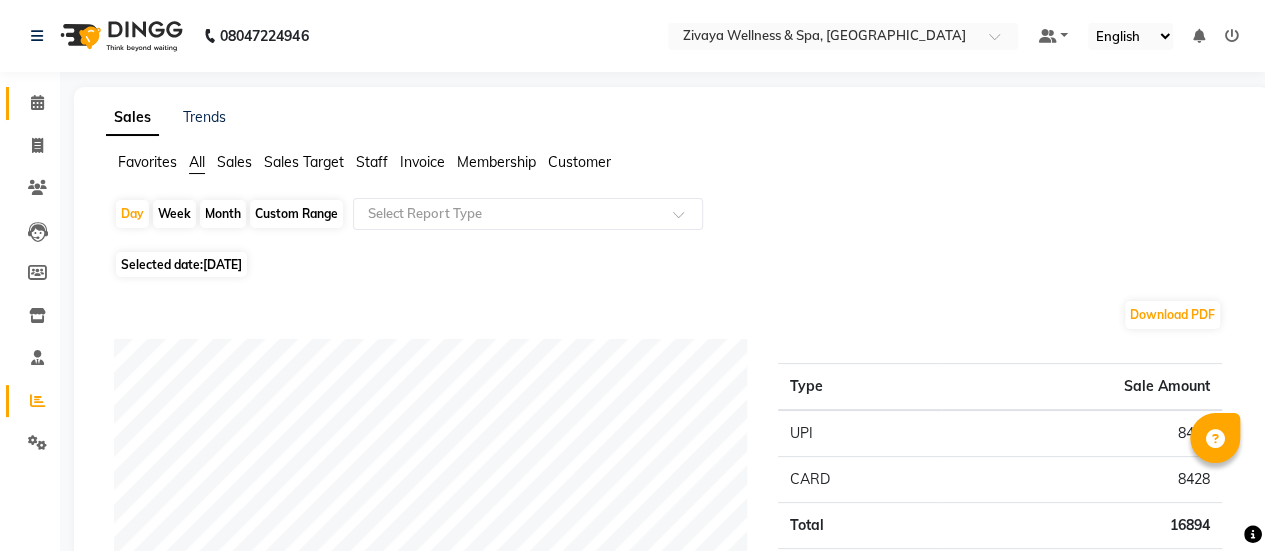 click on "Calendar" 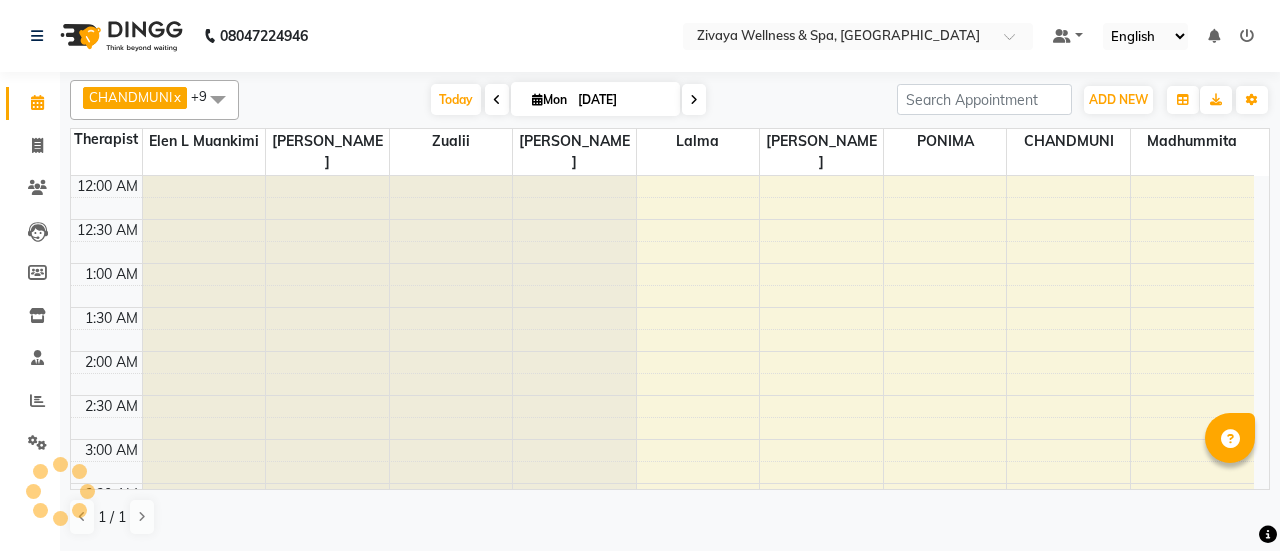 scroll, scrollTop: 521, scrollLeft: 0, axis: vertical 